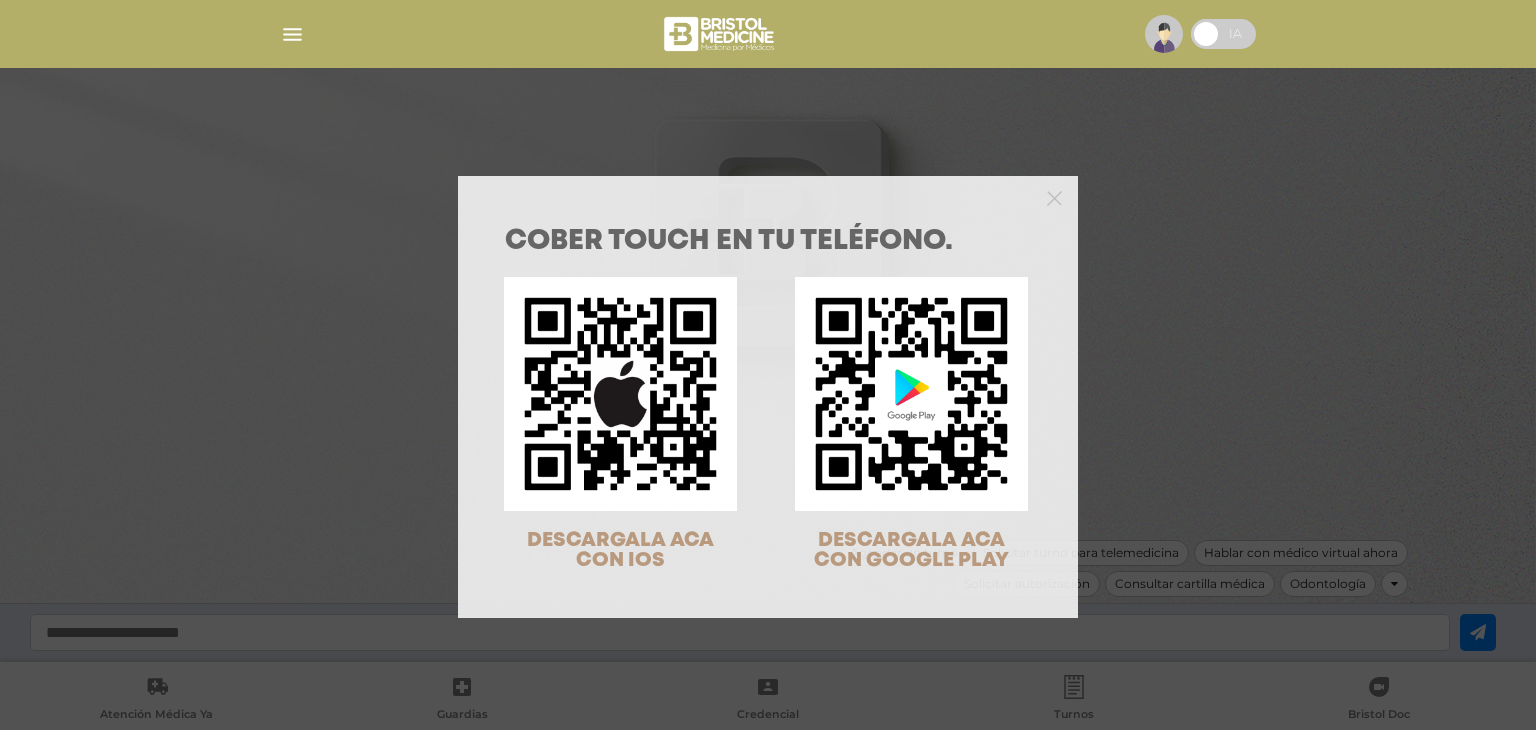 scroll, scrollTop: 0, scrollLeft: 0, axis: both 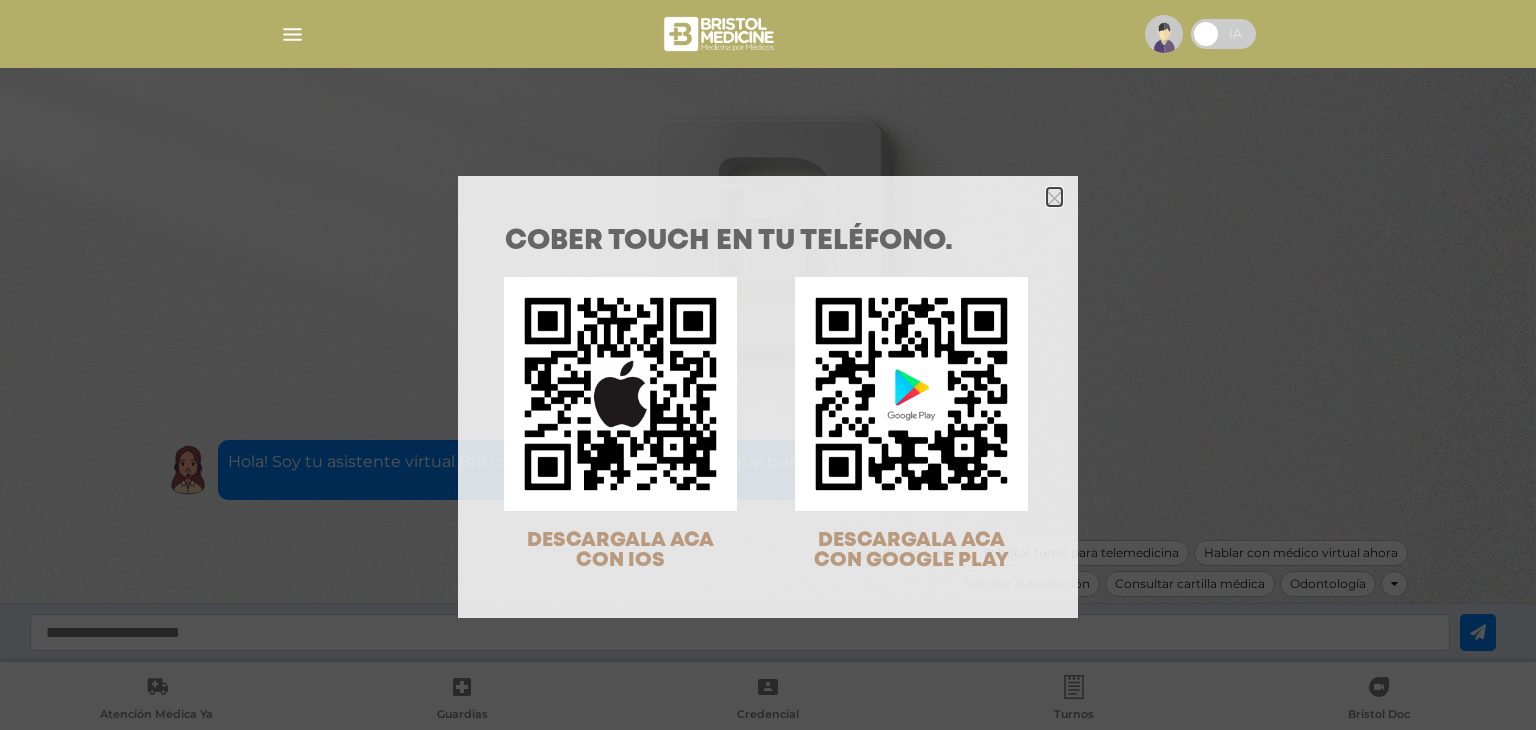 click 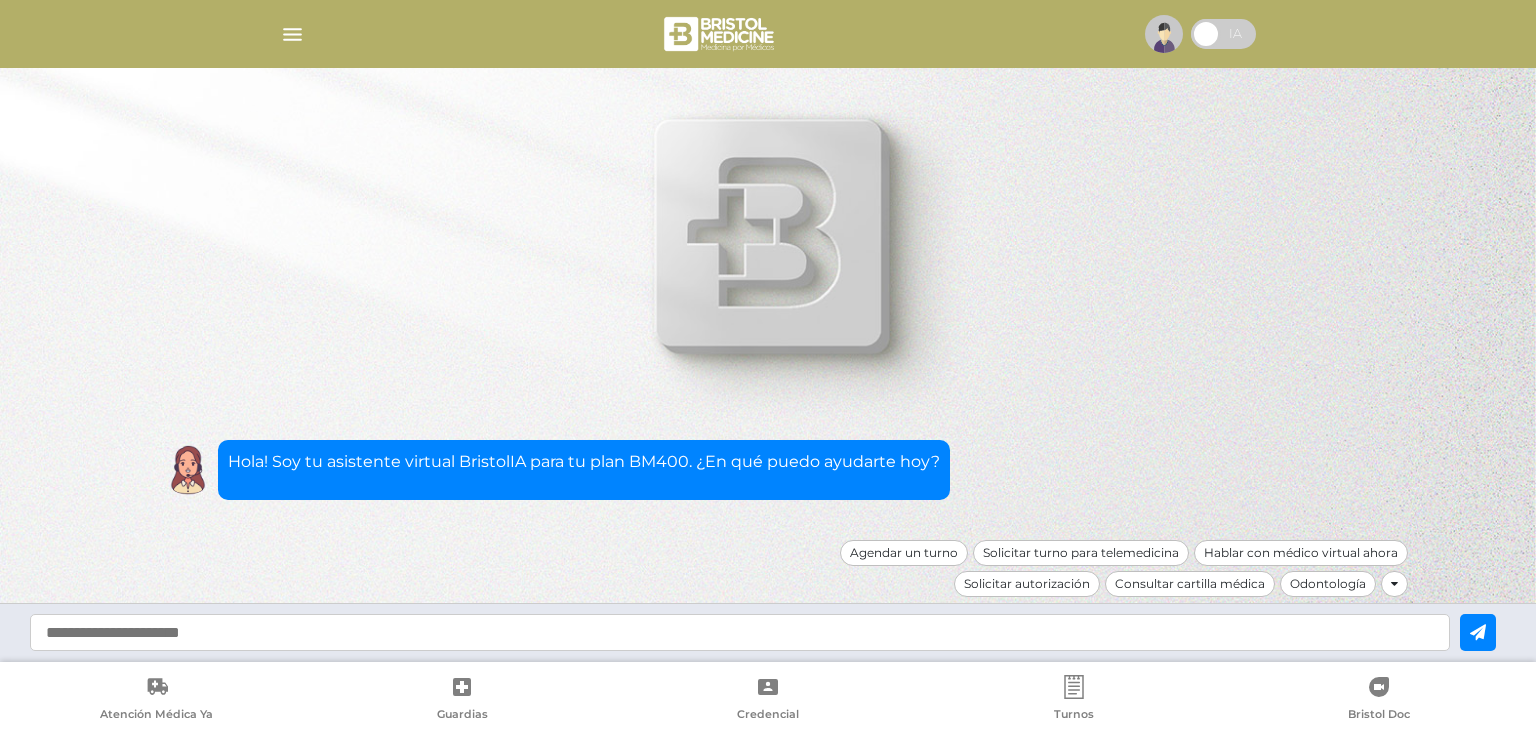 click at bounding box center [292, 34] 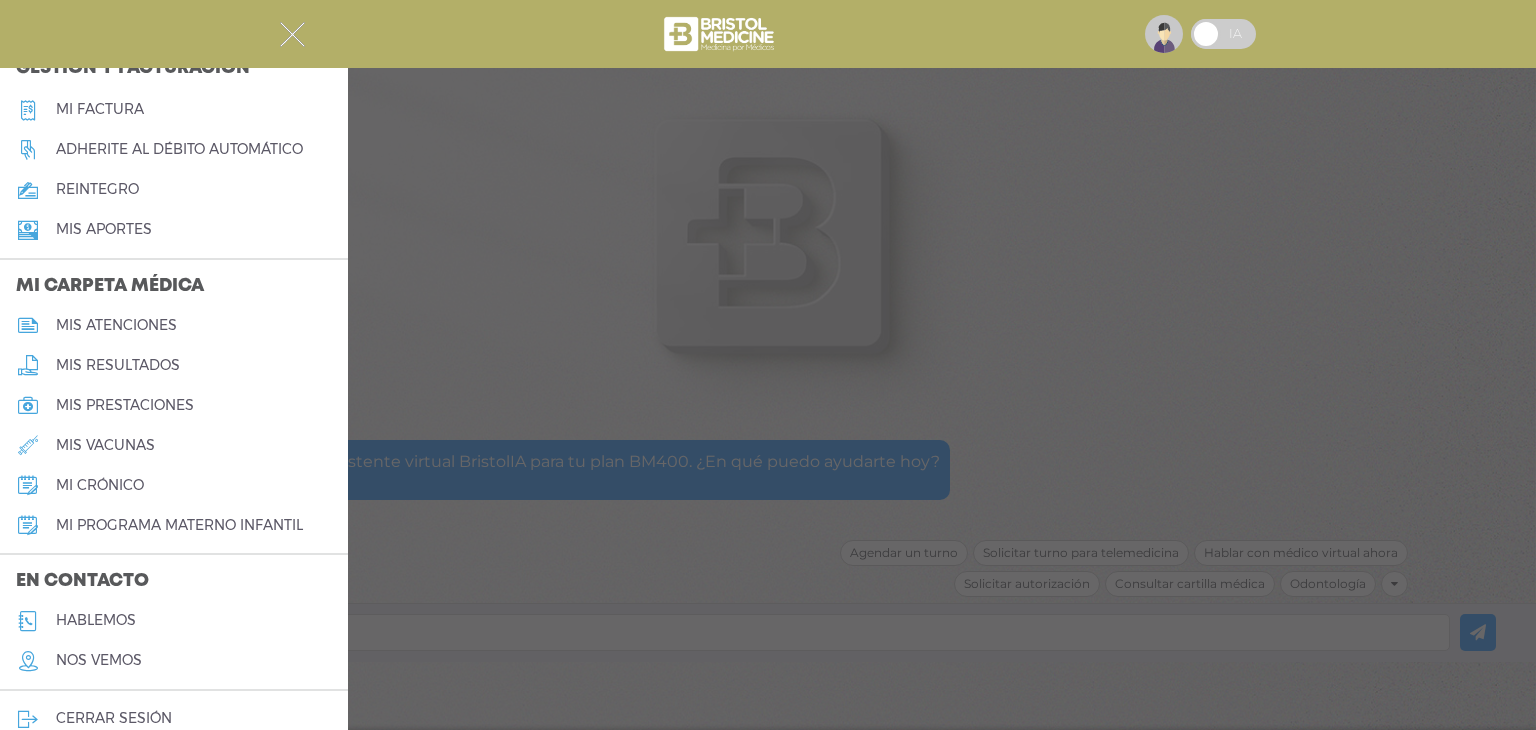 scroll, scrollTop: 773, scrollLeft: 0, axis: vertical 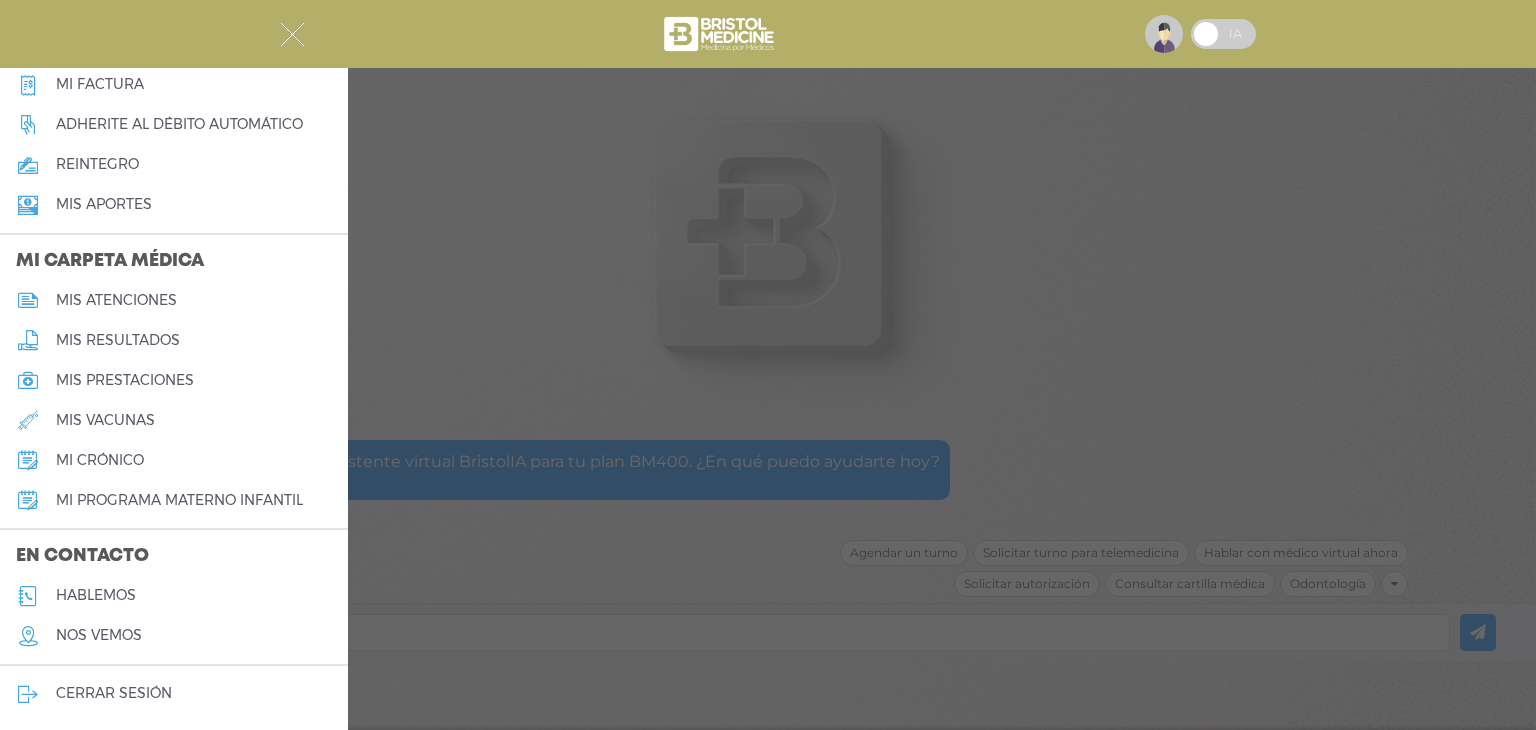 click on "cerrar sesión" at bounding box center [114, 693] 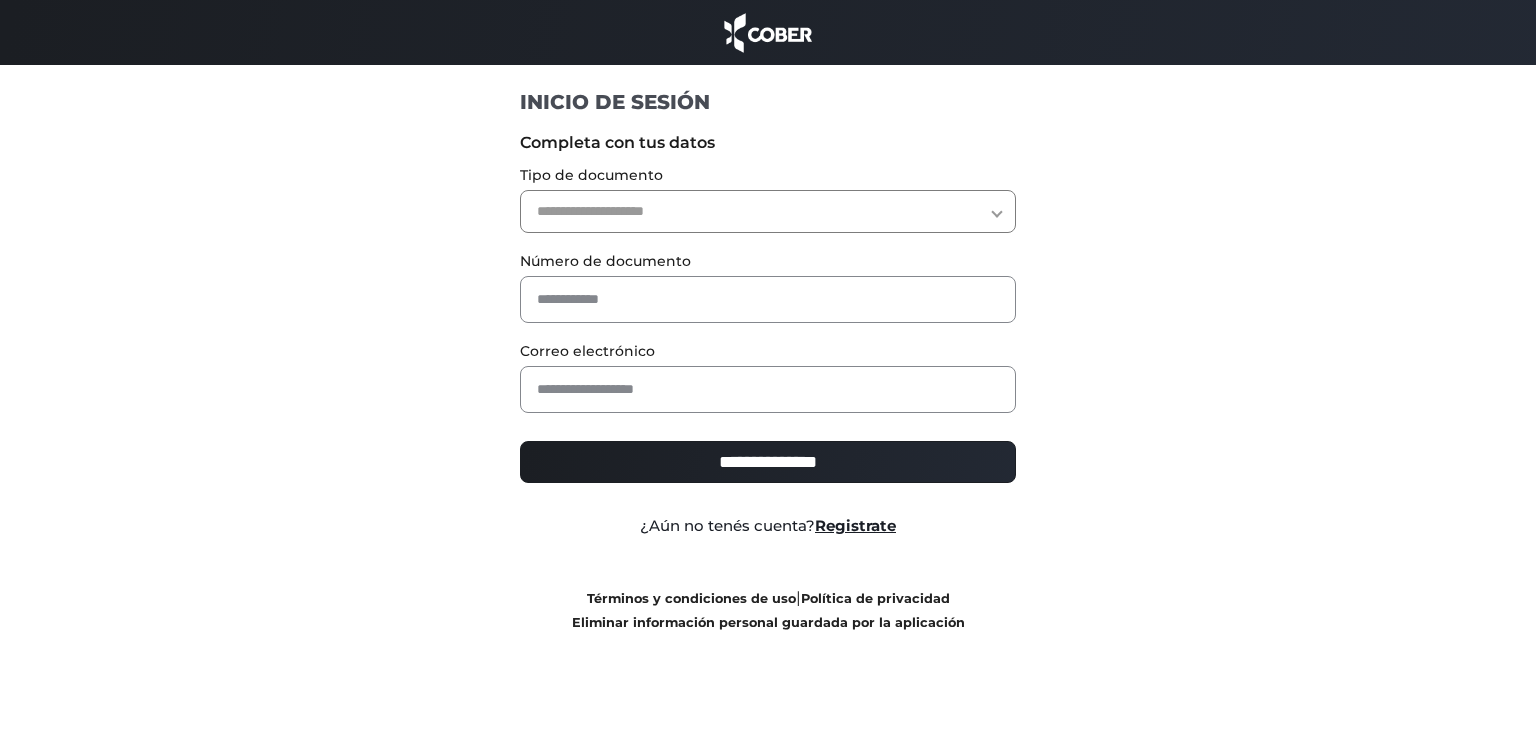 scroll, scrollTop: 0, scrollLeft: 0, axis: both 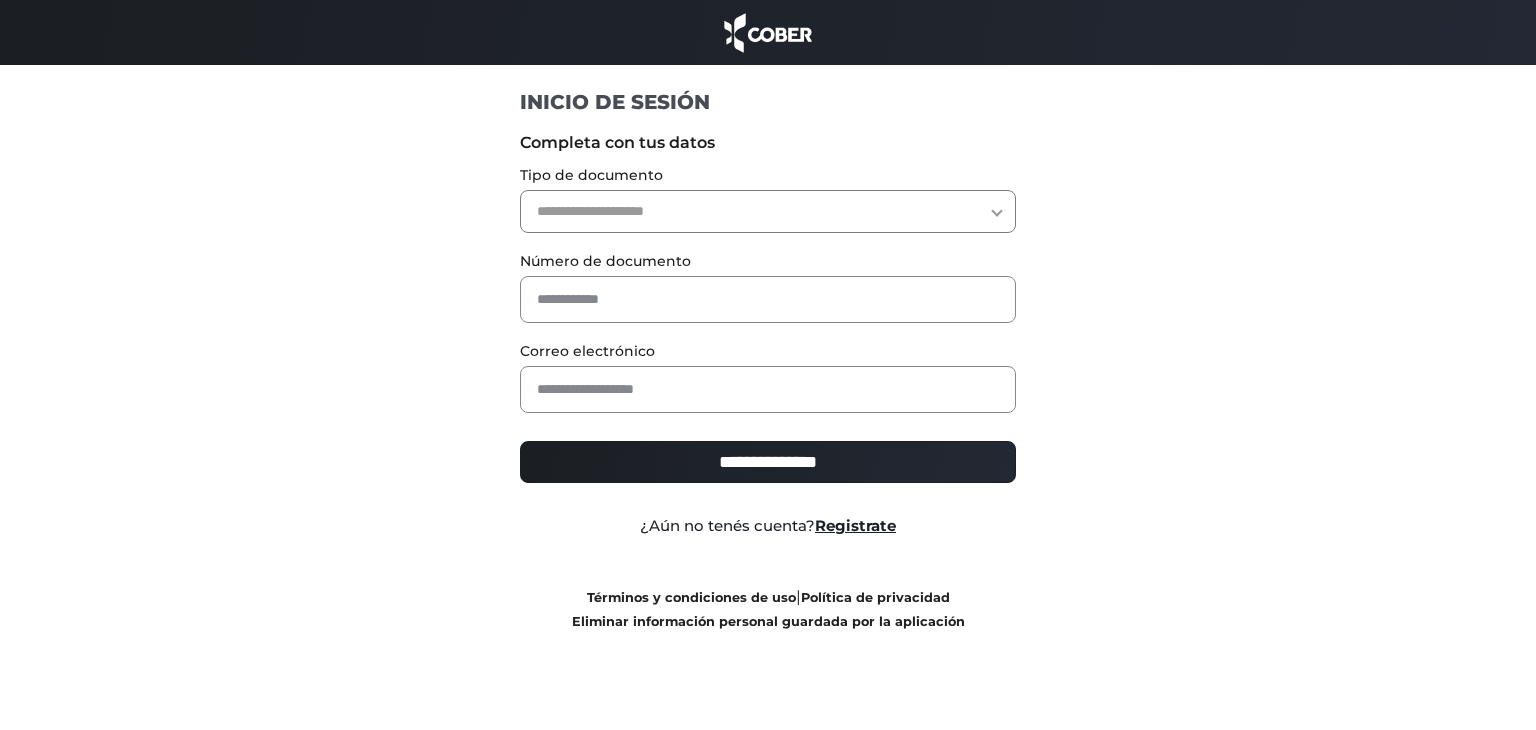 click on "**********" at bounding box center [768, 211] 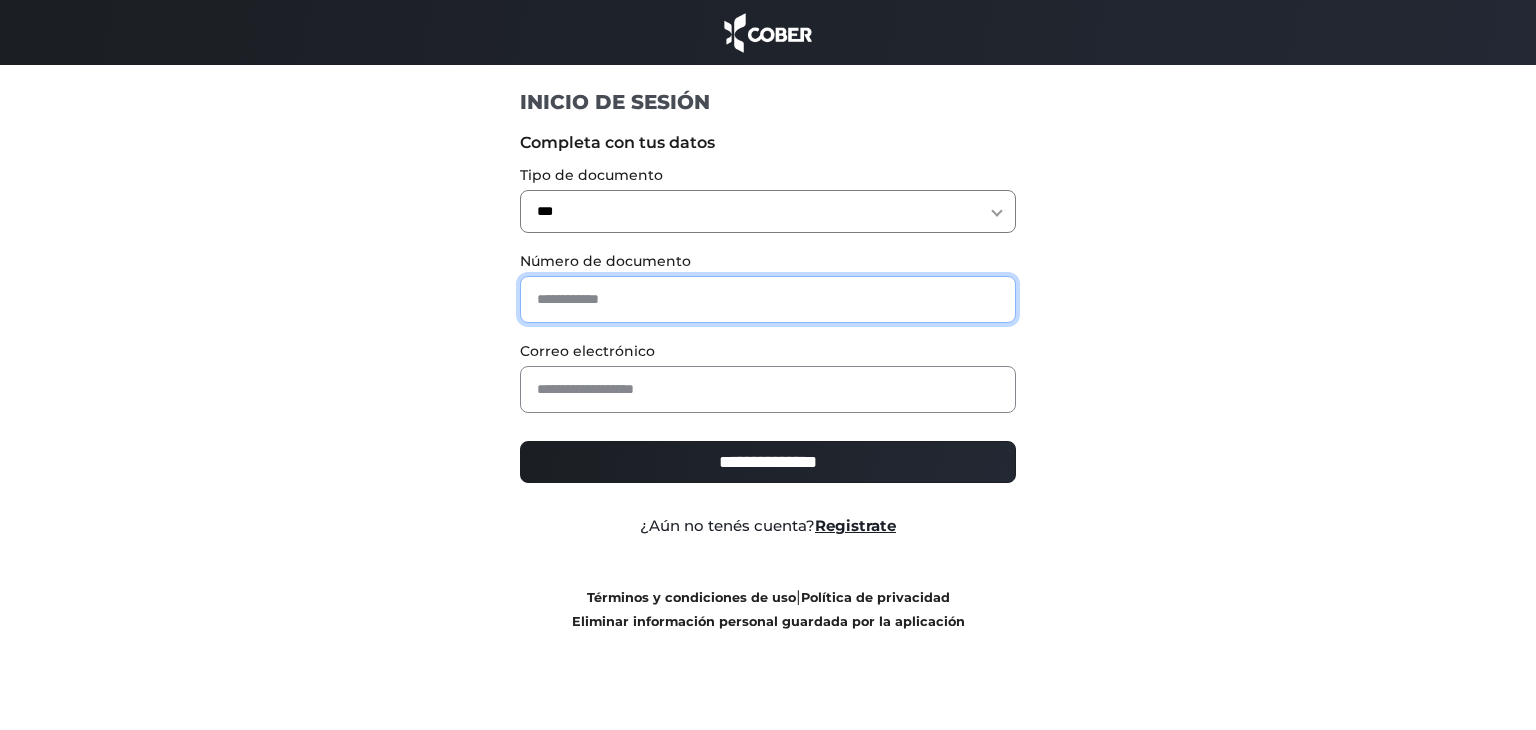 click at bounding box center [768, 299] 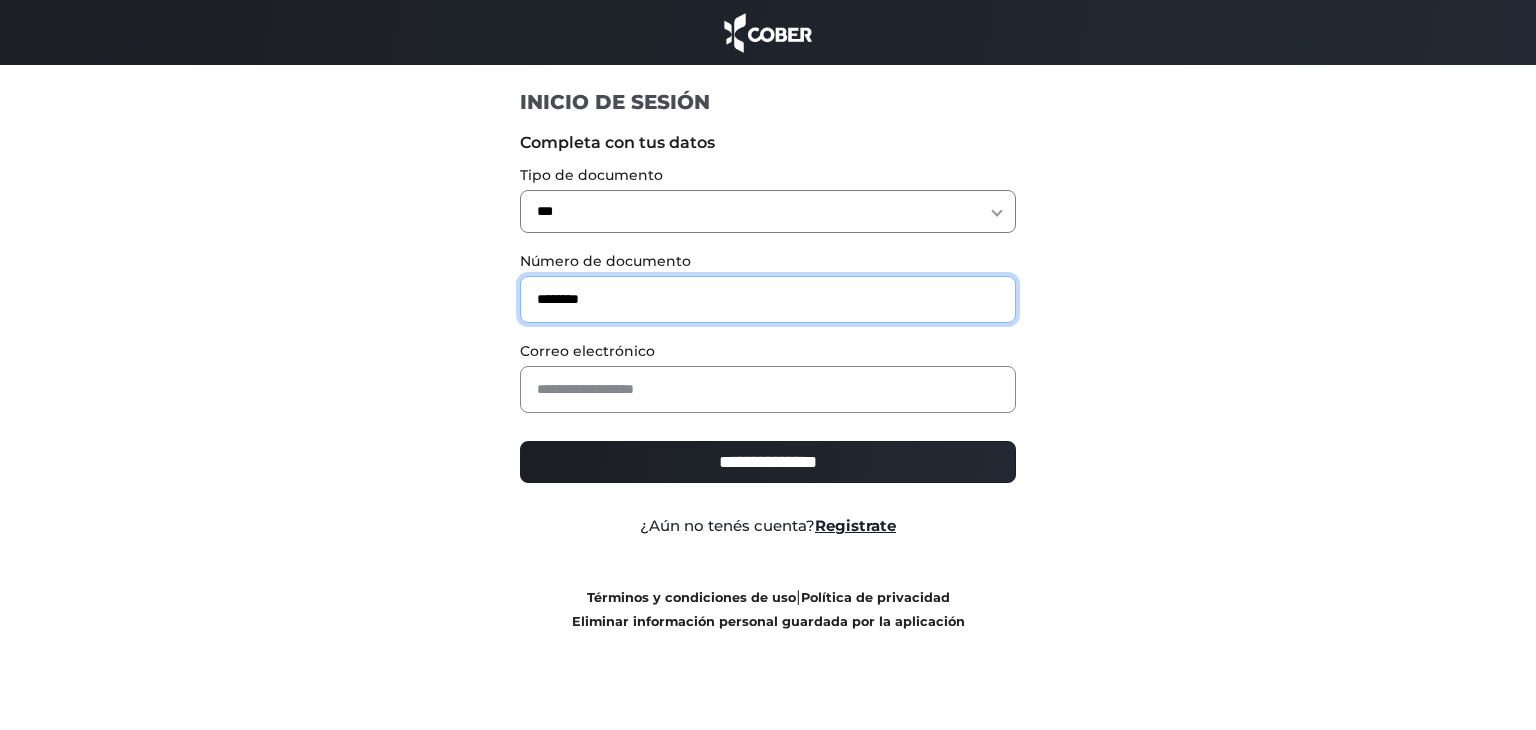 type on "********" 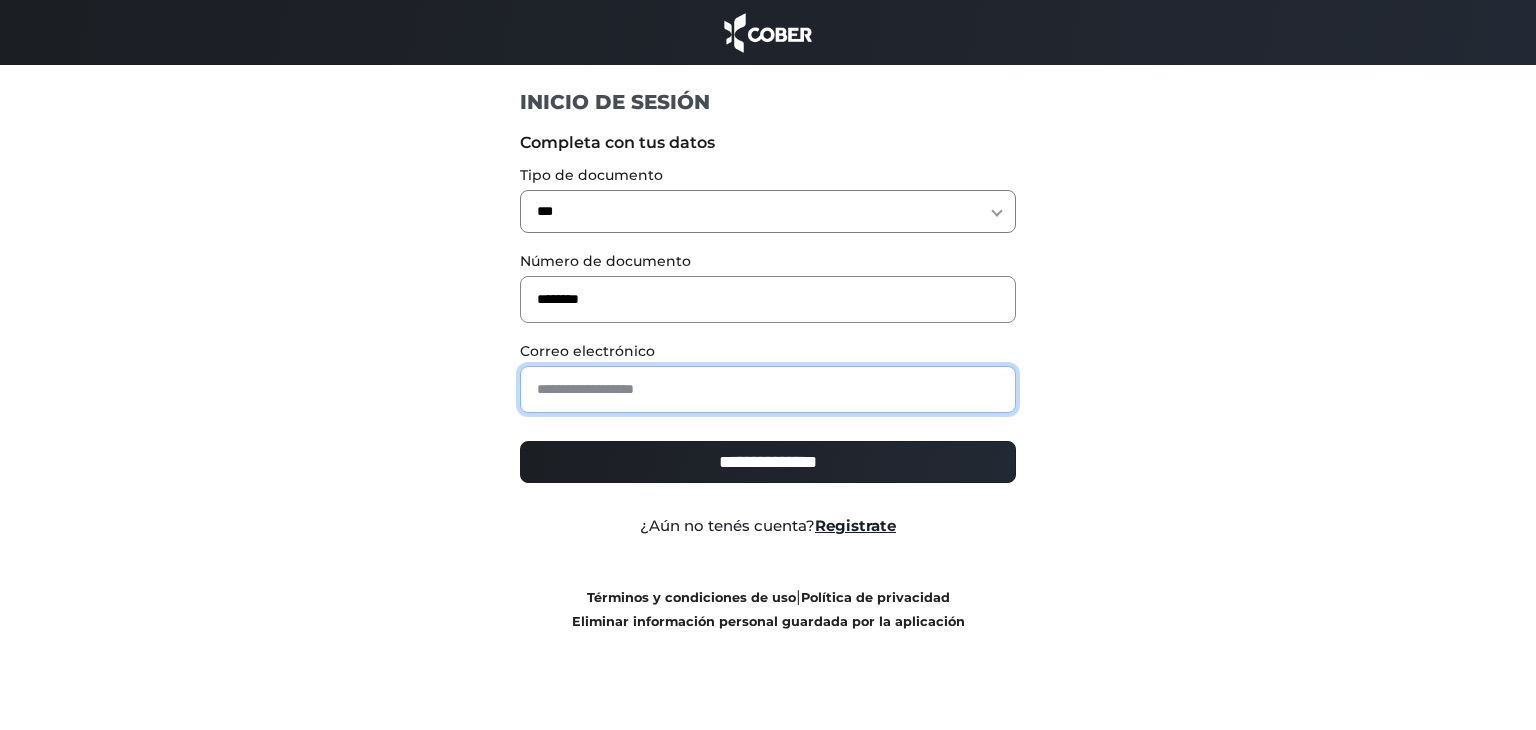 click at bounding box center (768, 389) 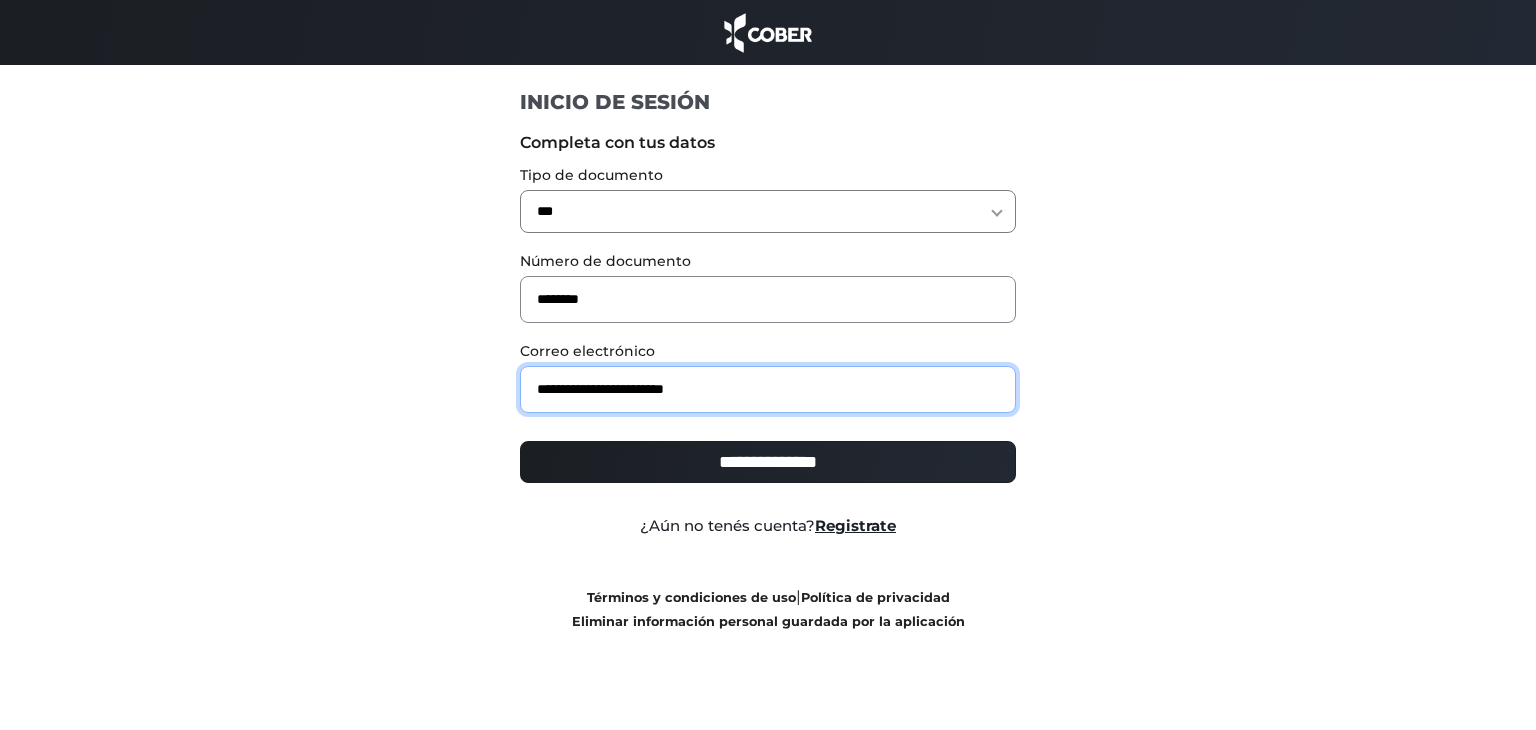 type on "**********" 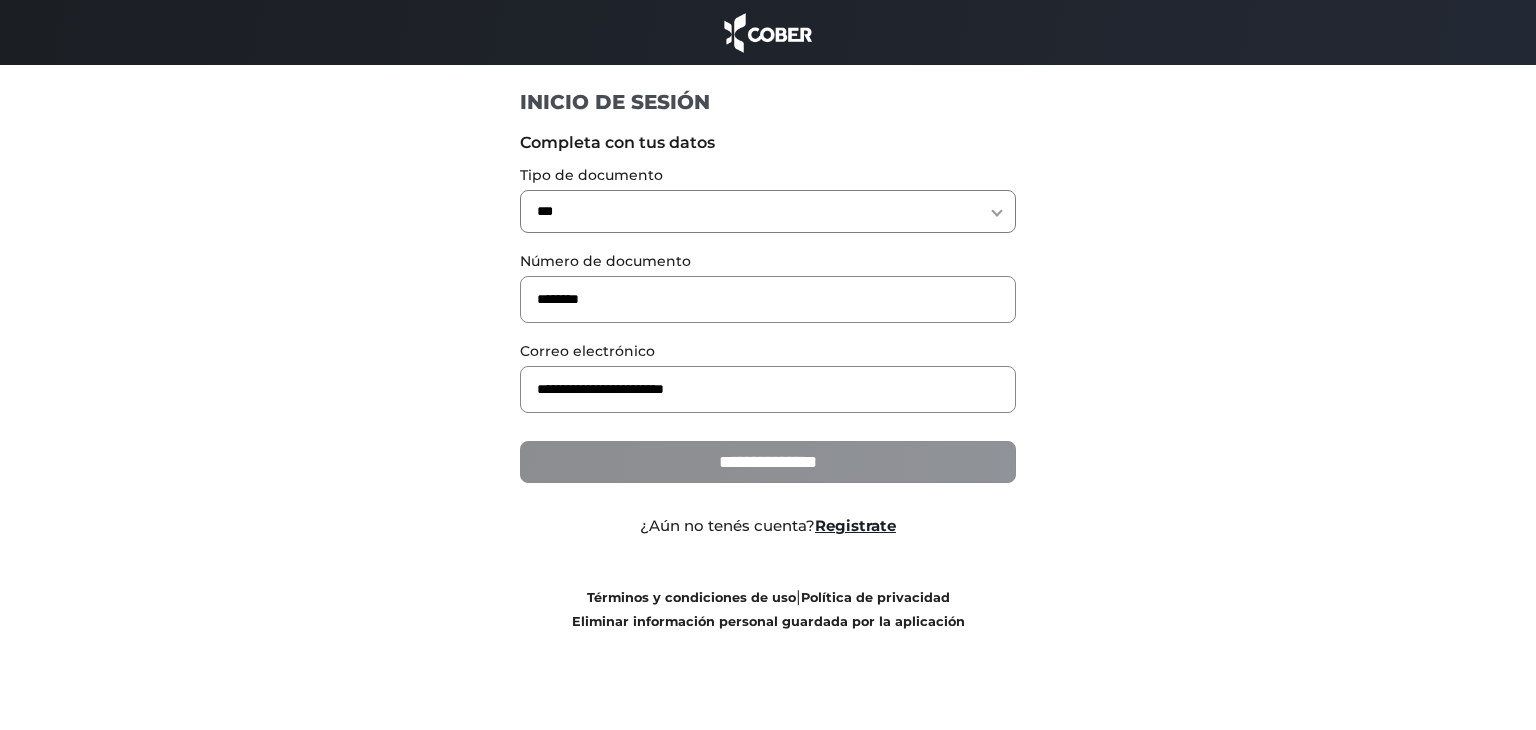 click on "**********" at bounding box center (768, 462) 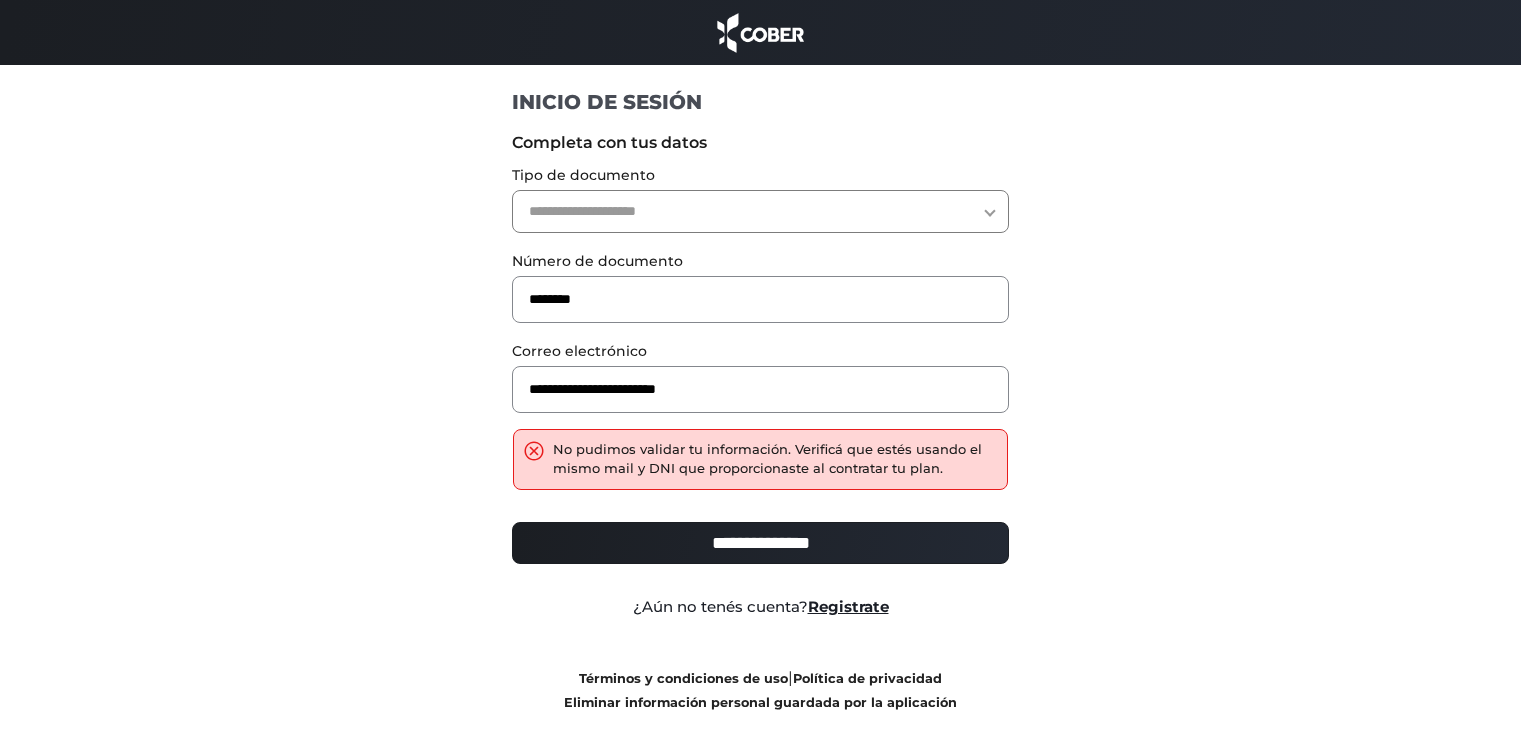 scroll, scrollTop: 0, scrollLeft: 0, axis: both 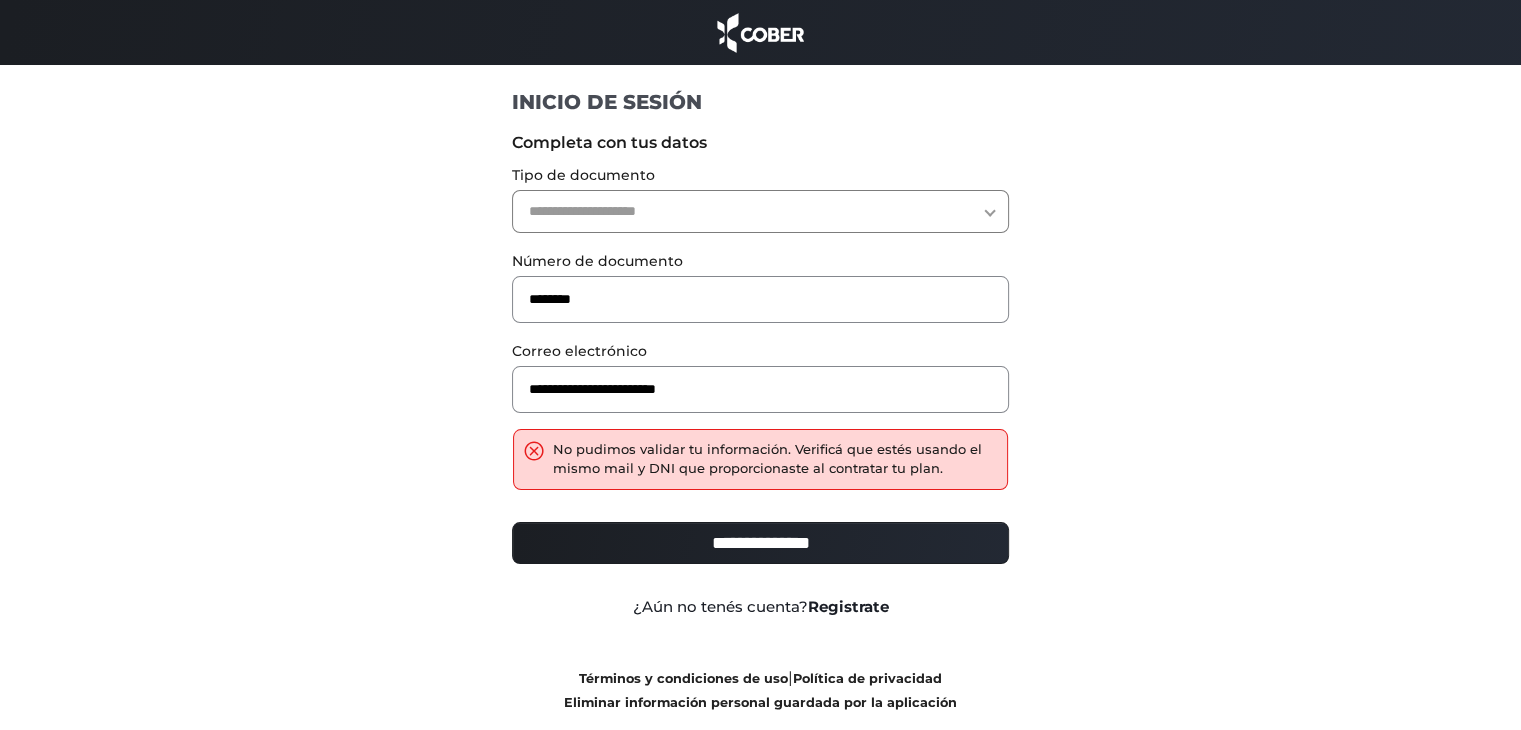 click on "Registrate" at bounding box center [848, 606] 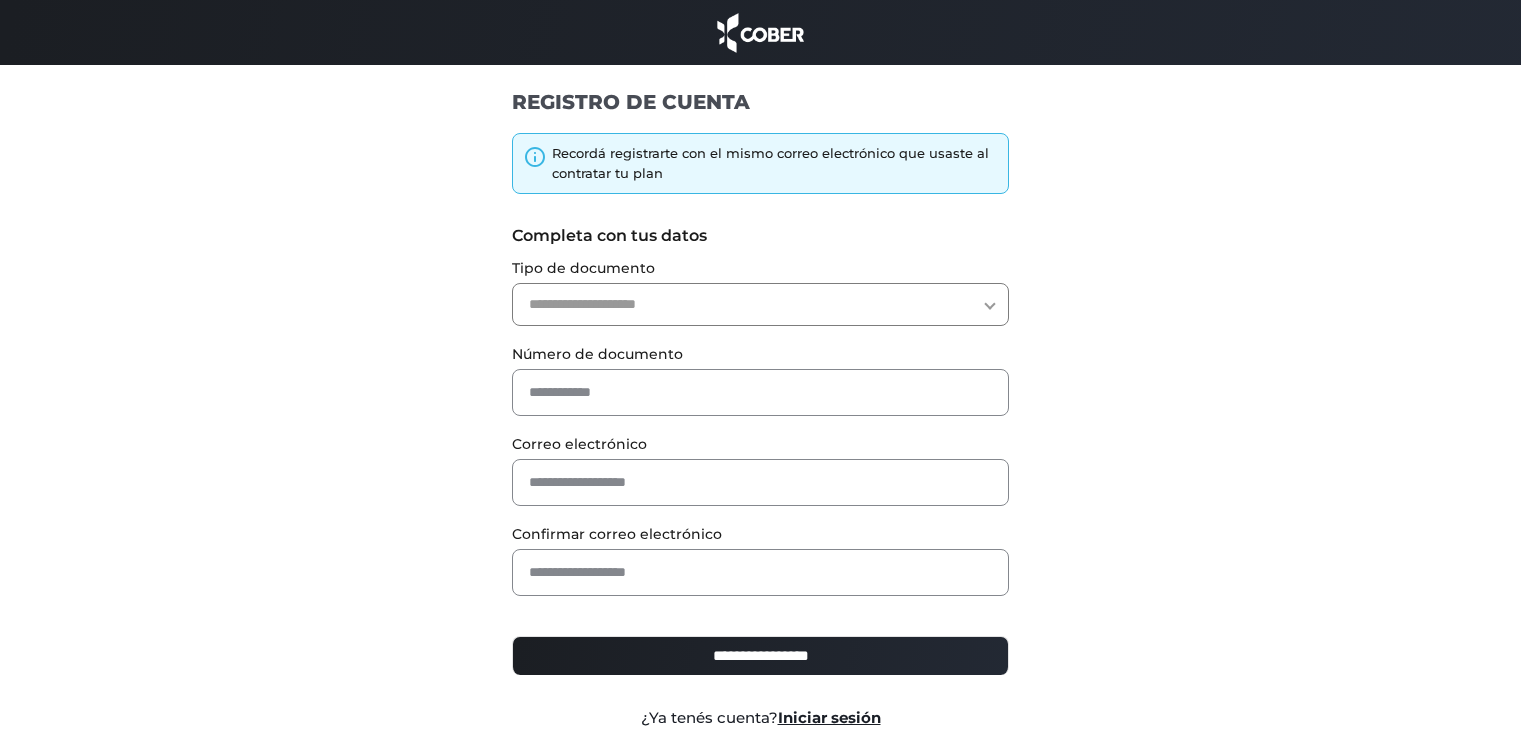 scroll, scrollTop: 0, scrollLeft: 0, axis: both 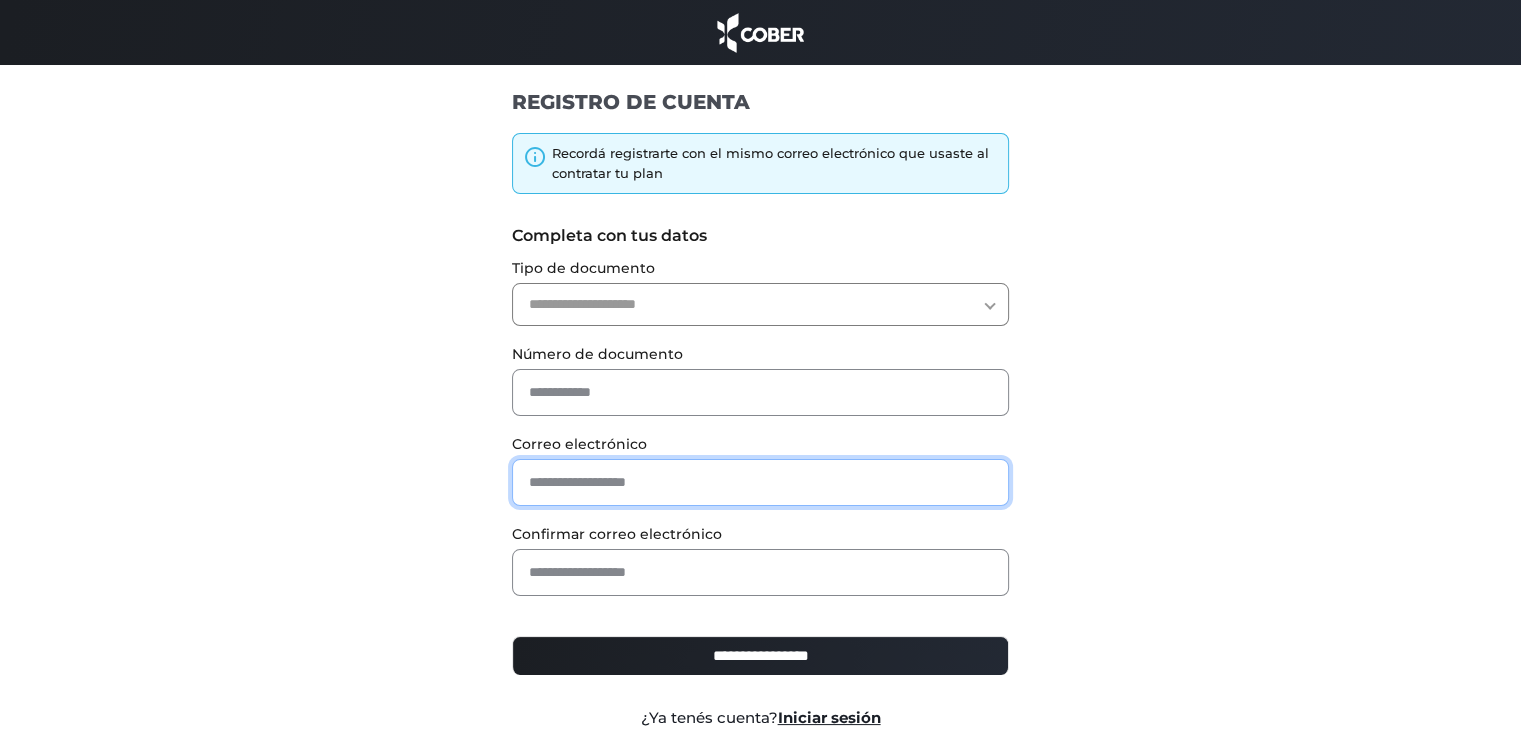 click at bounding box center (760, 482) 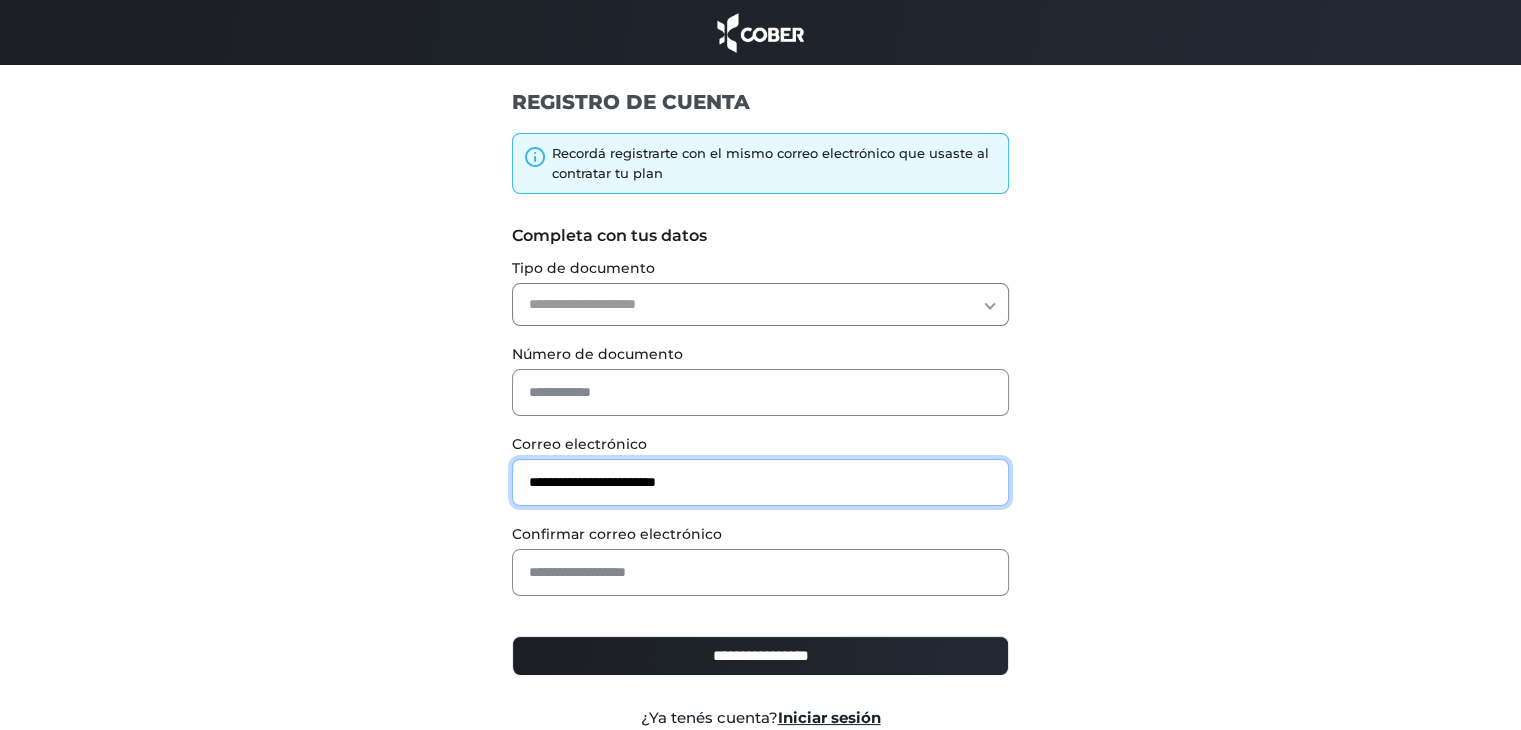 type on "**********" 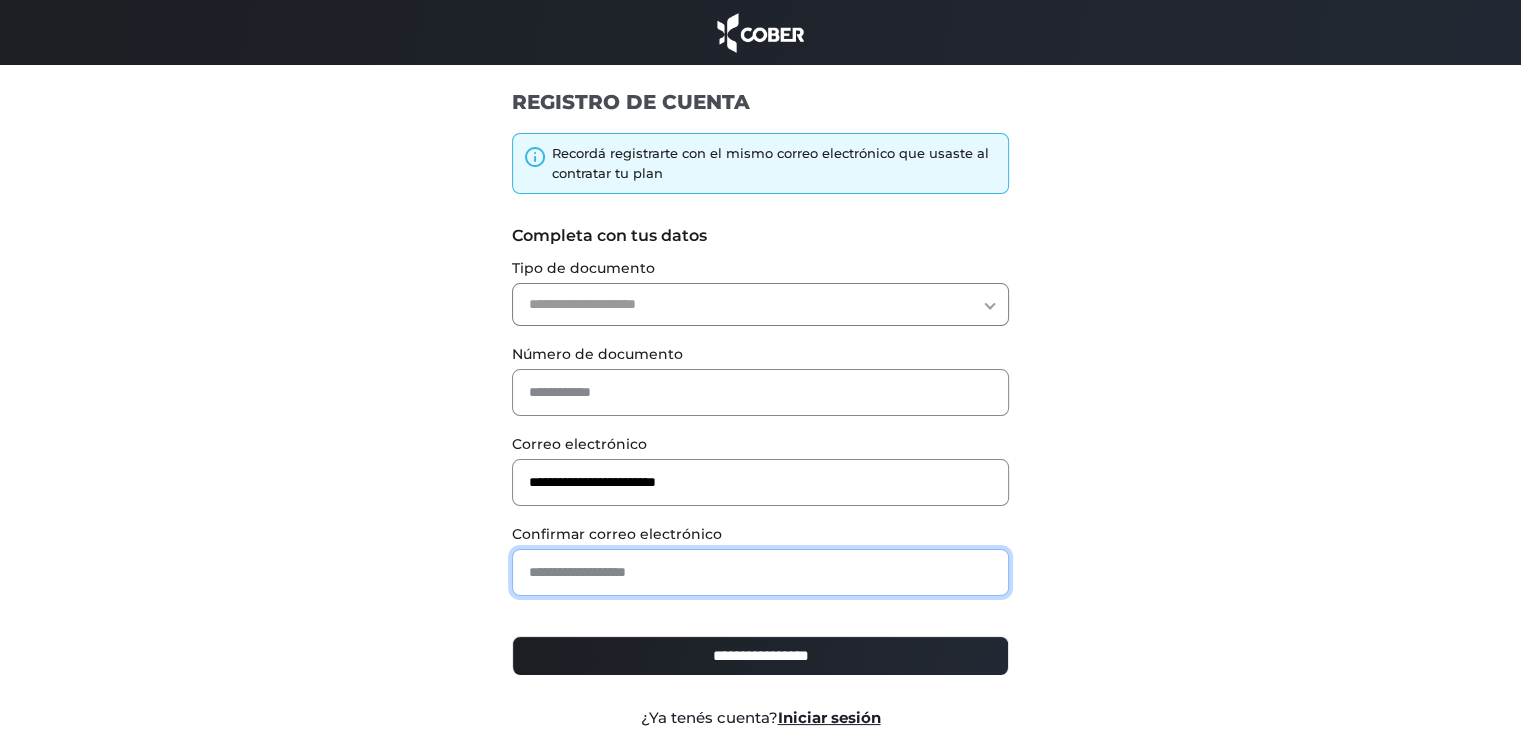 click at bounding box center (760, 572) 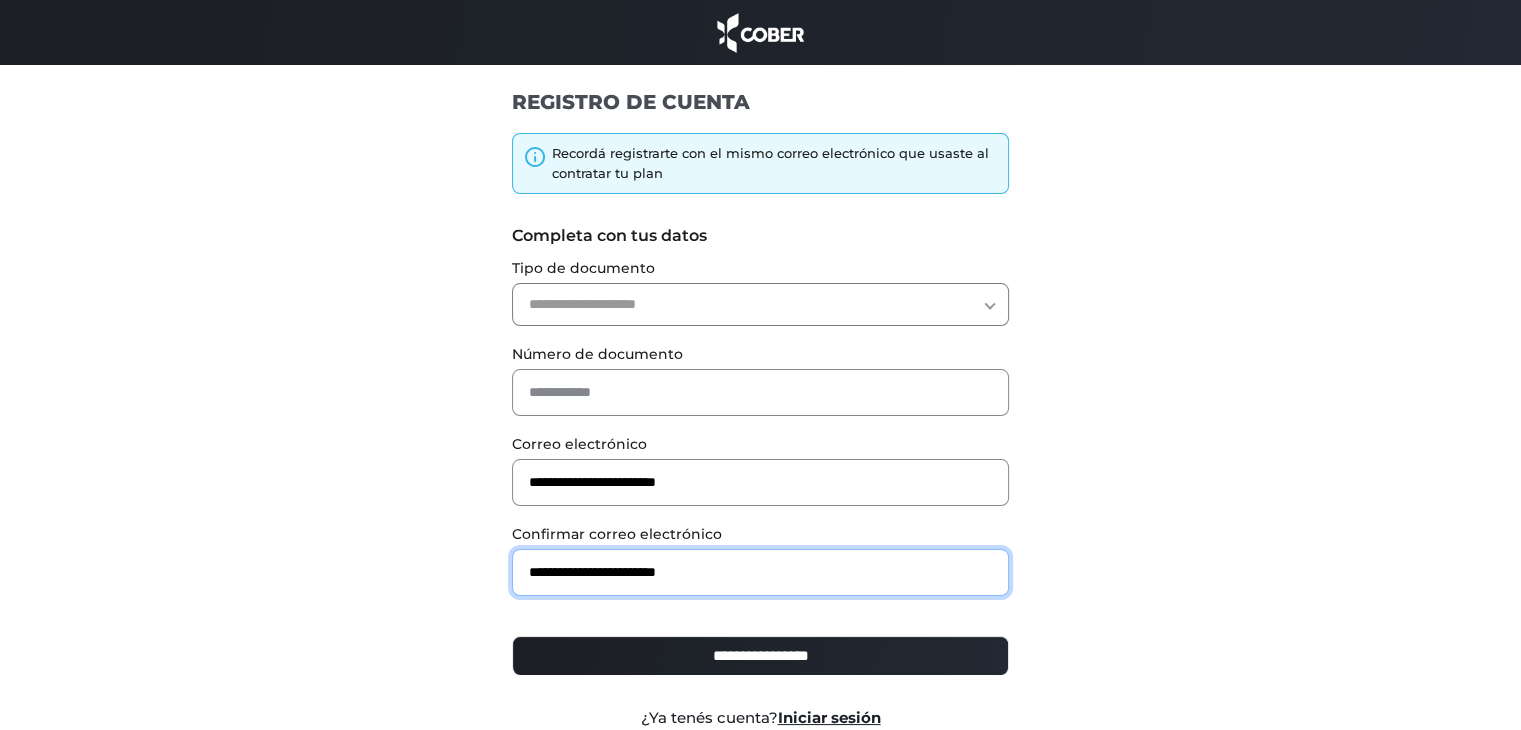 type on "**********" 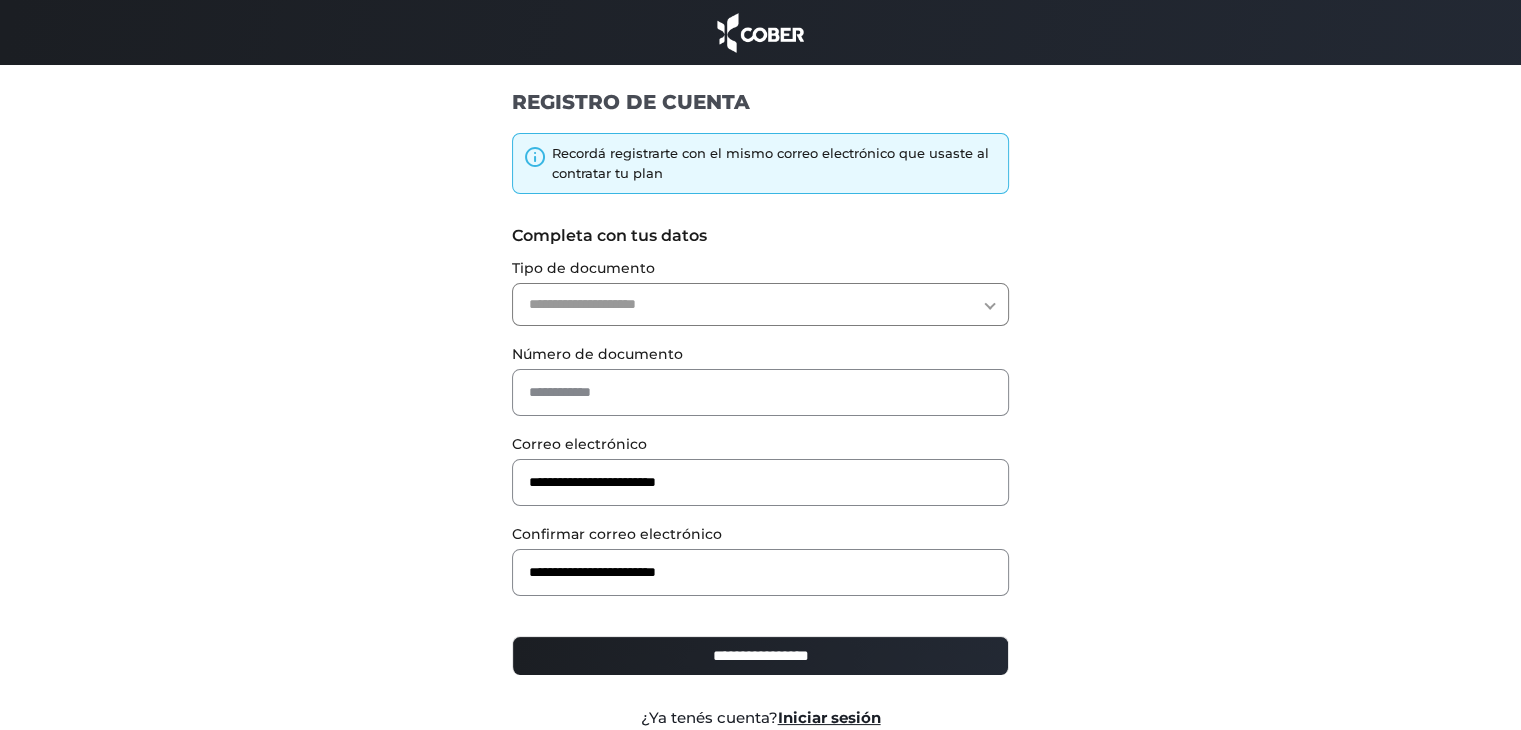 drag, startPoint x: 607, startPoint y: 281, endPoint x: 605, endPoint y: 291, distance: 10.198039 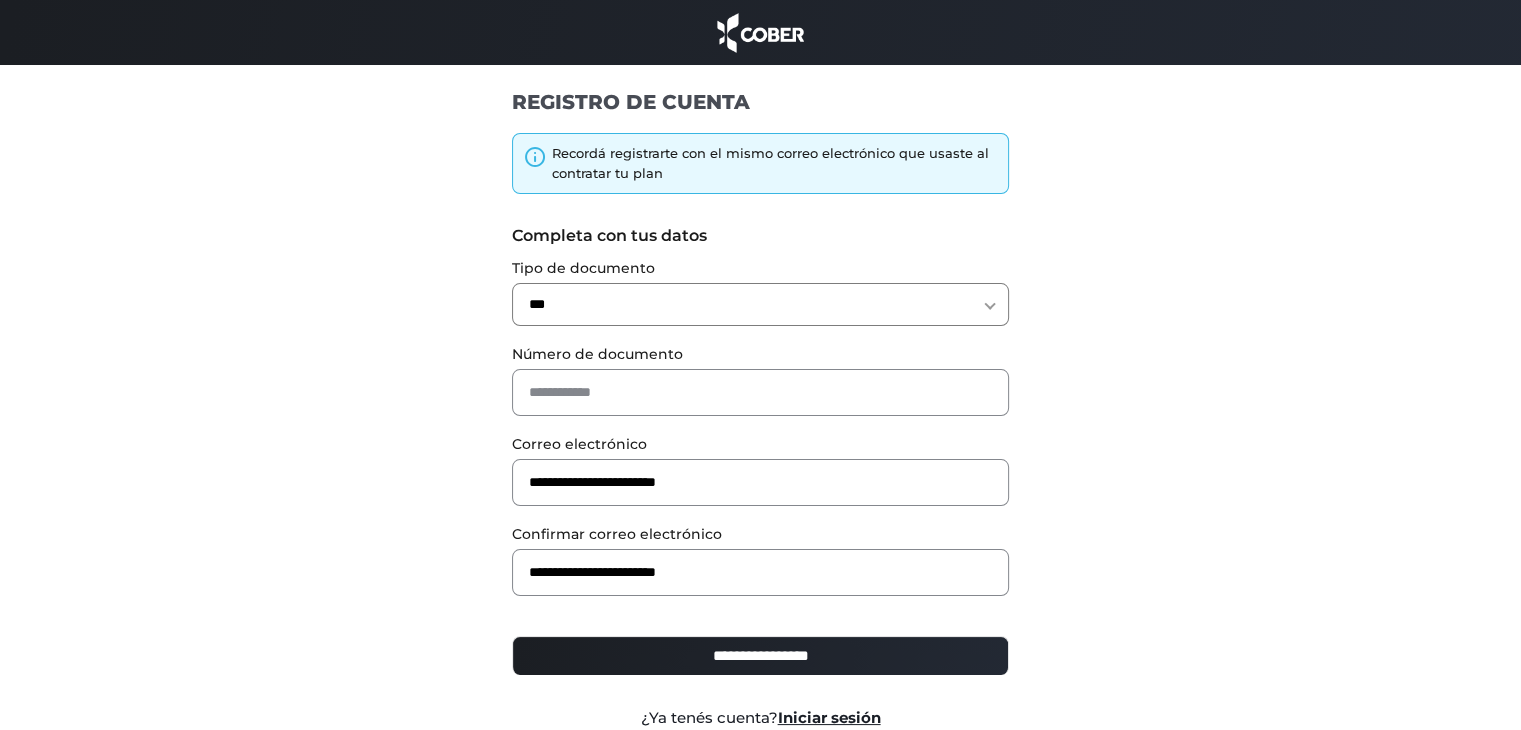 click on "Número de documento" at bounding box center (760, 354) 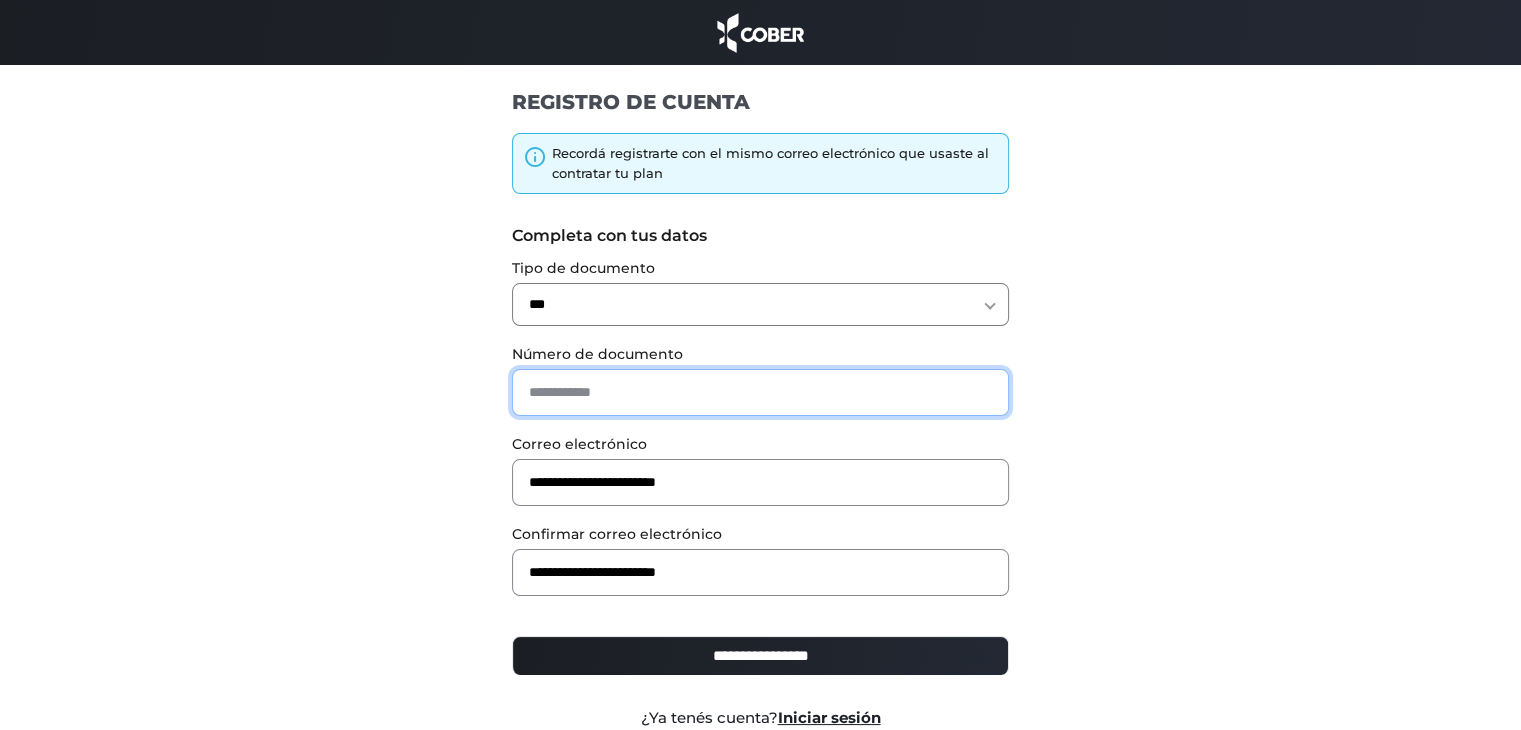 click at bounding box center [760, 392] 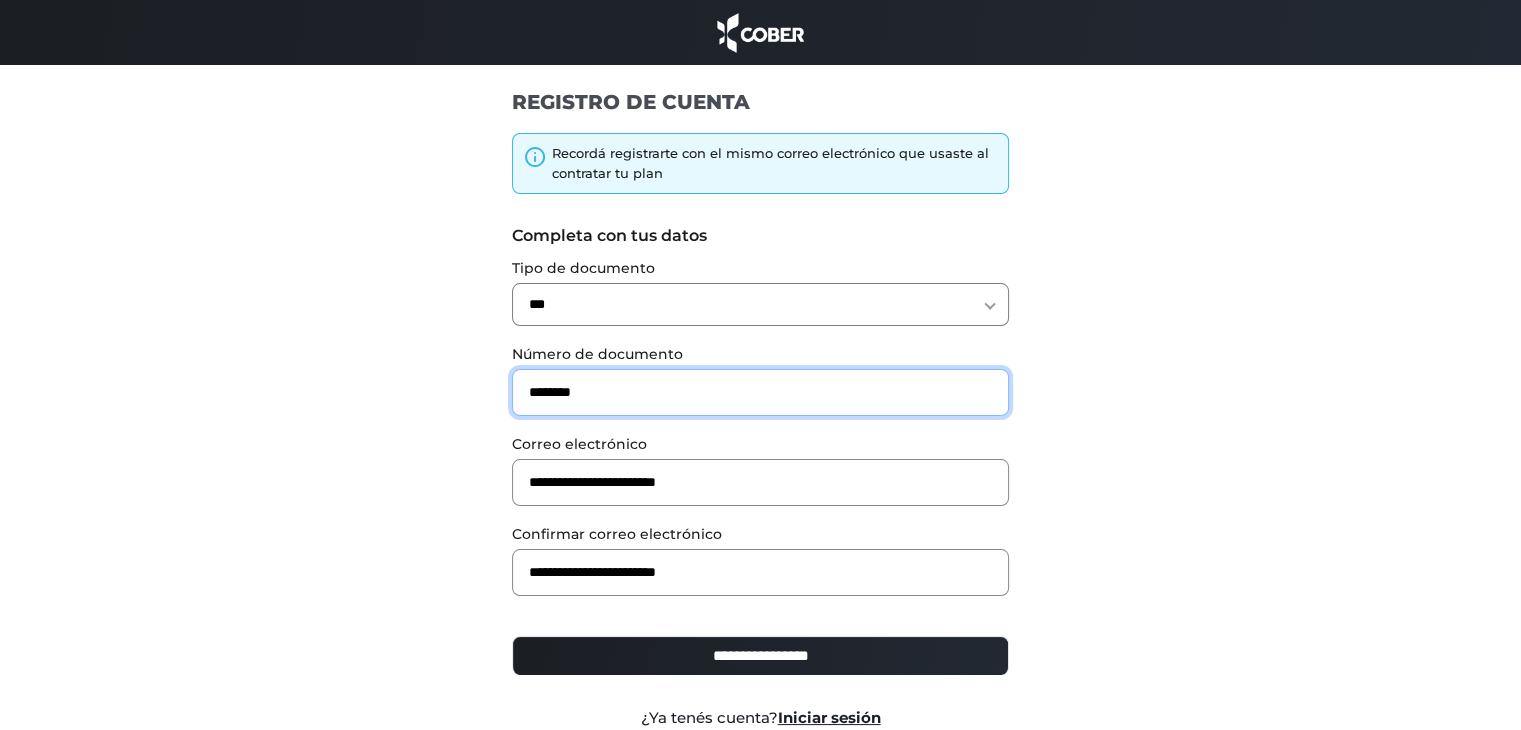type on "********" 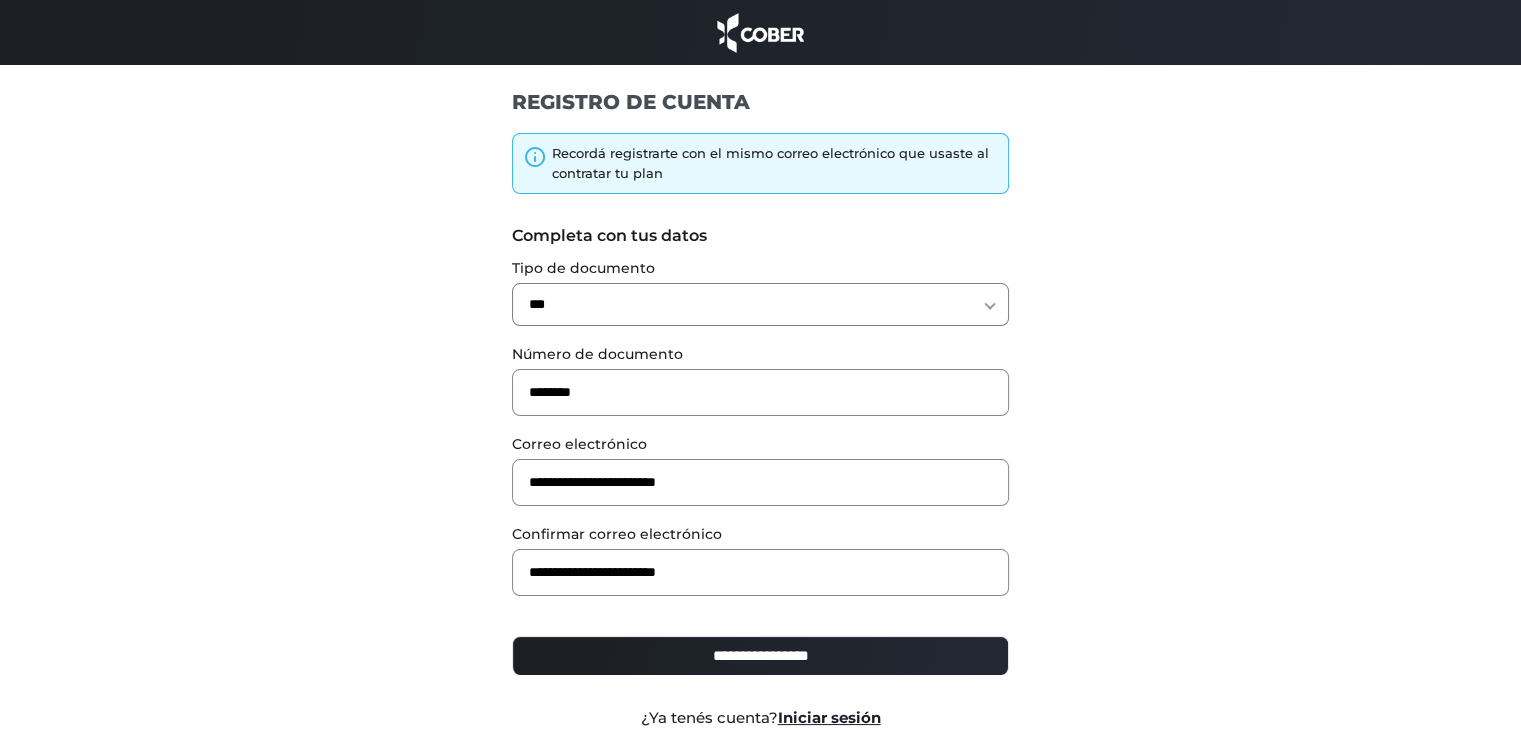 click on "**********" at bounding box center (760, 656) 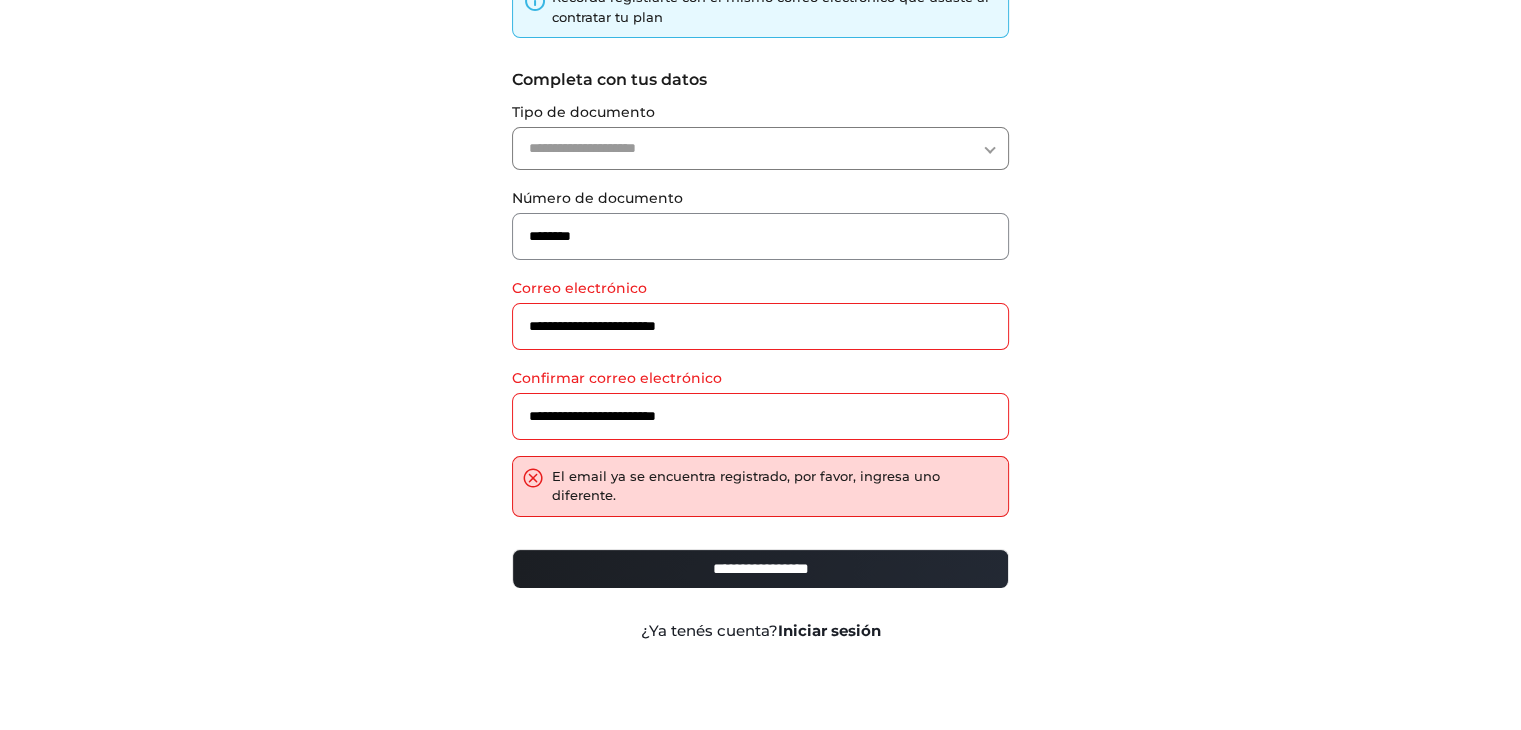 scroll, scrollTop: 156, scrollLeft: 0, axis: vertical 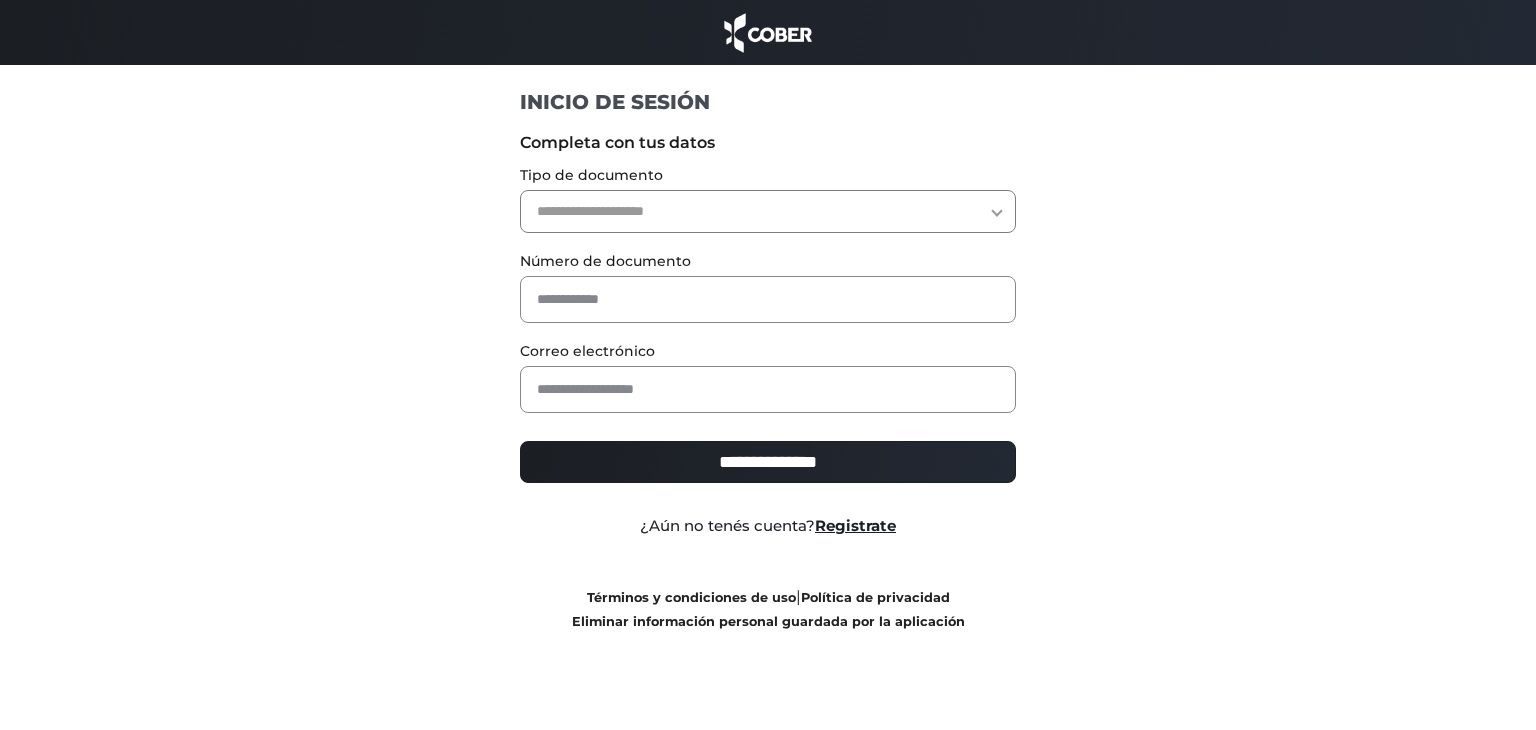 click on "**********" at bounding box center [768, 211] 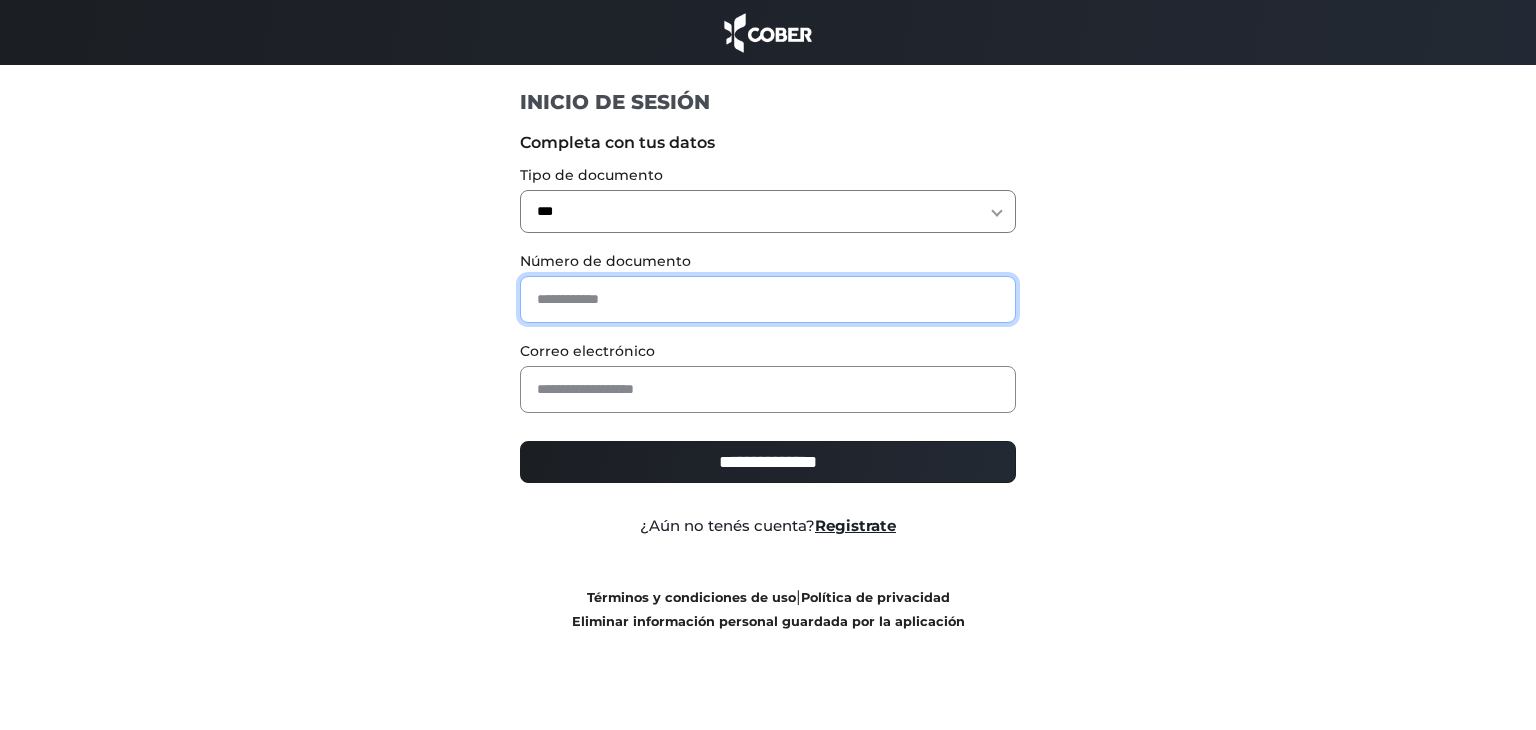 click at bounding box center (768, 299) 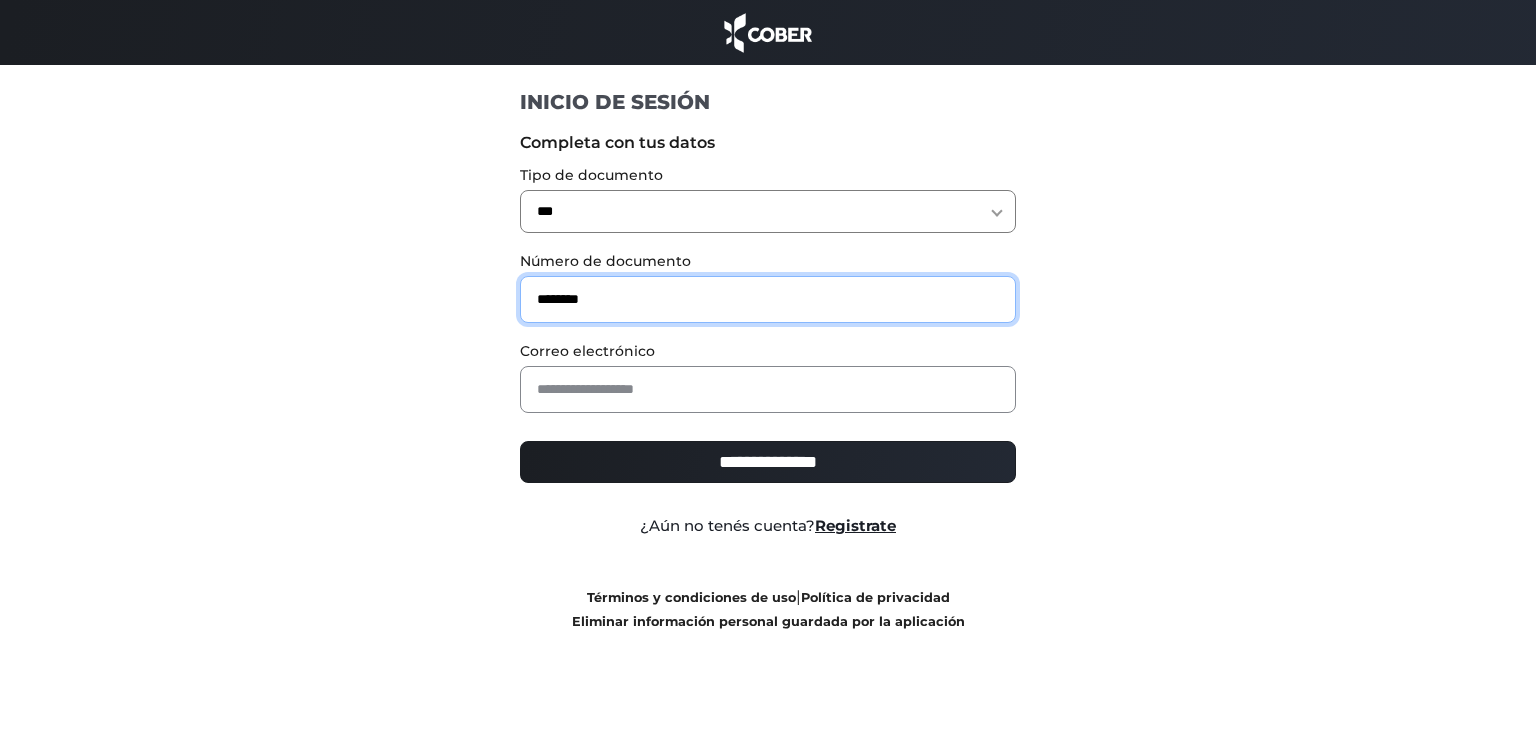 type on "********" 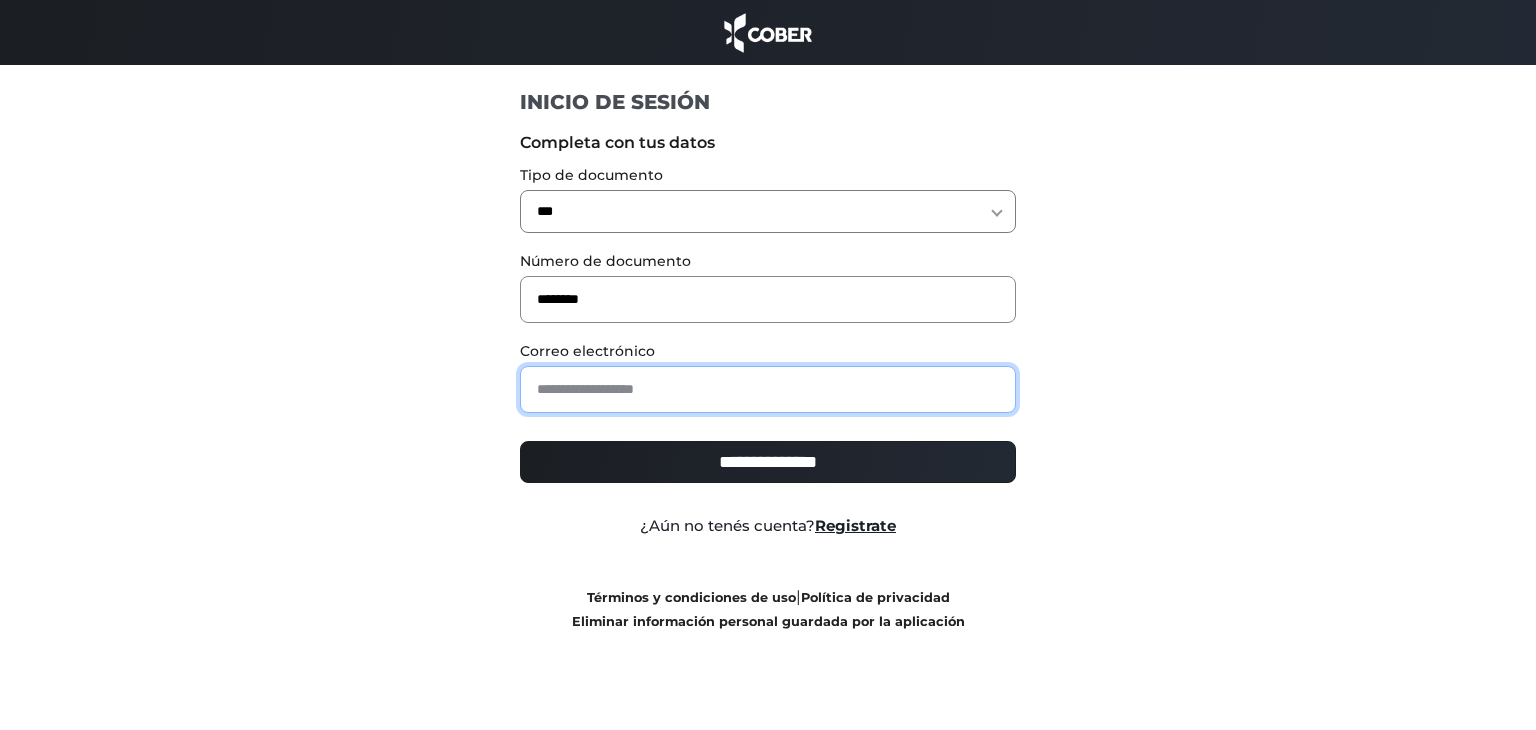 drag, startPoint x: 664, startPoint y: 393, endPoint x: 661, endPoint y: 410, distance: 17.262676 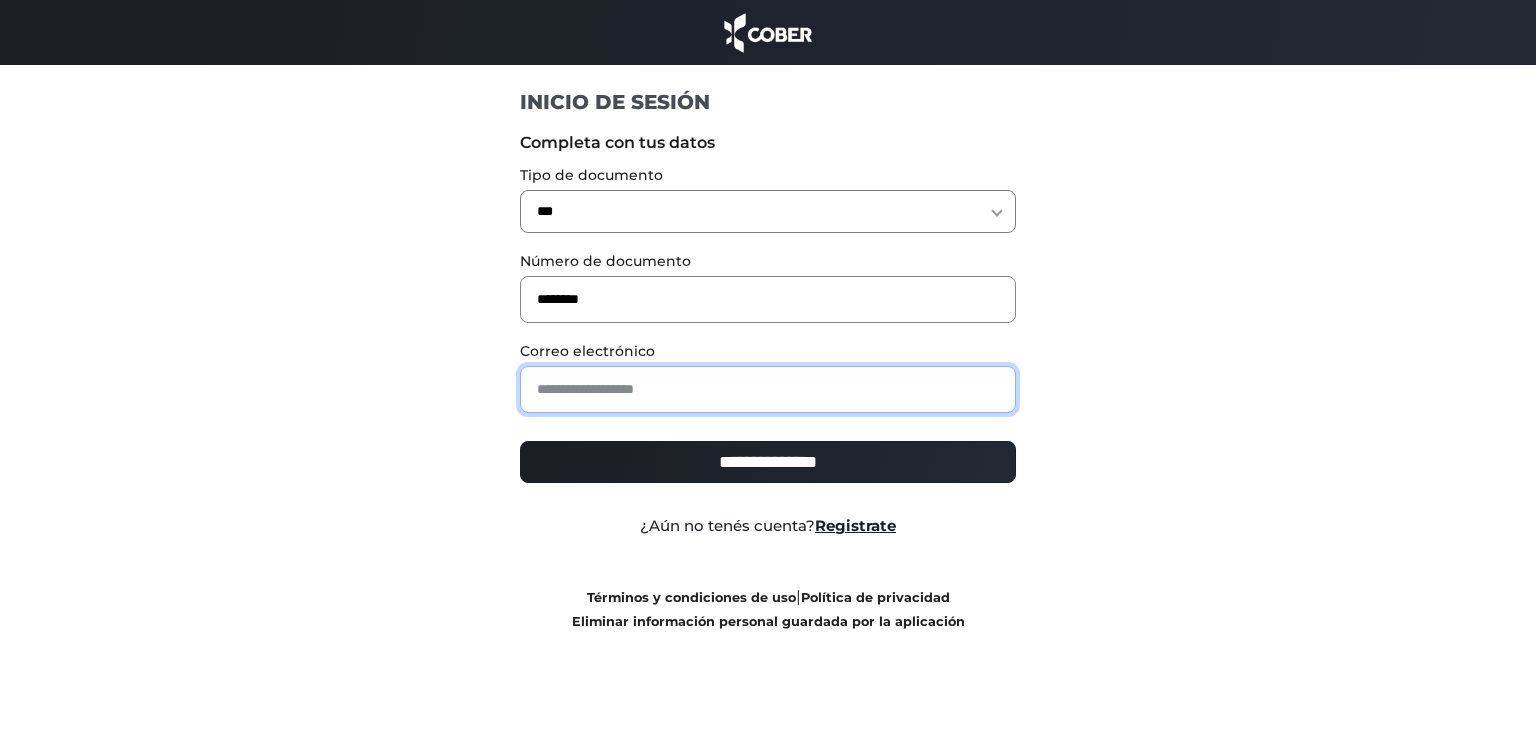 click at bounding box center (768, 389) 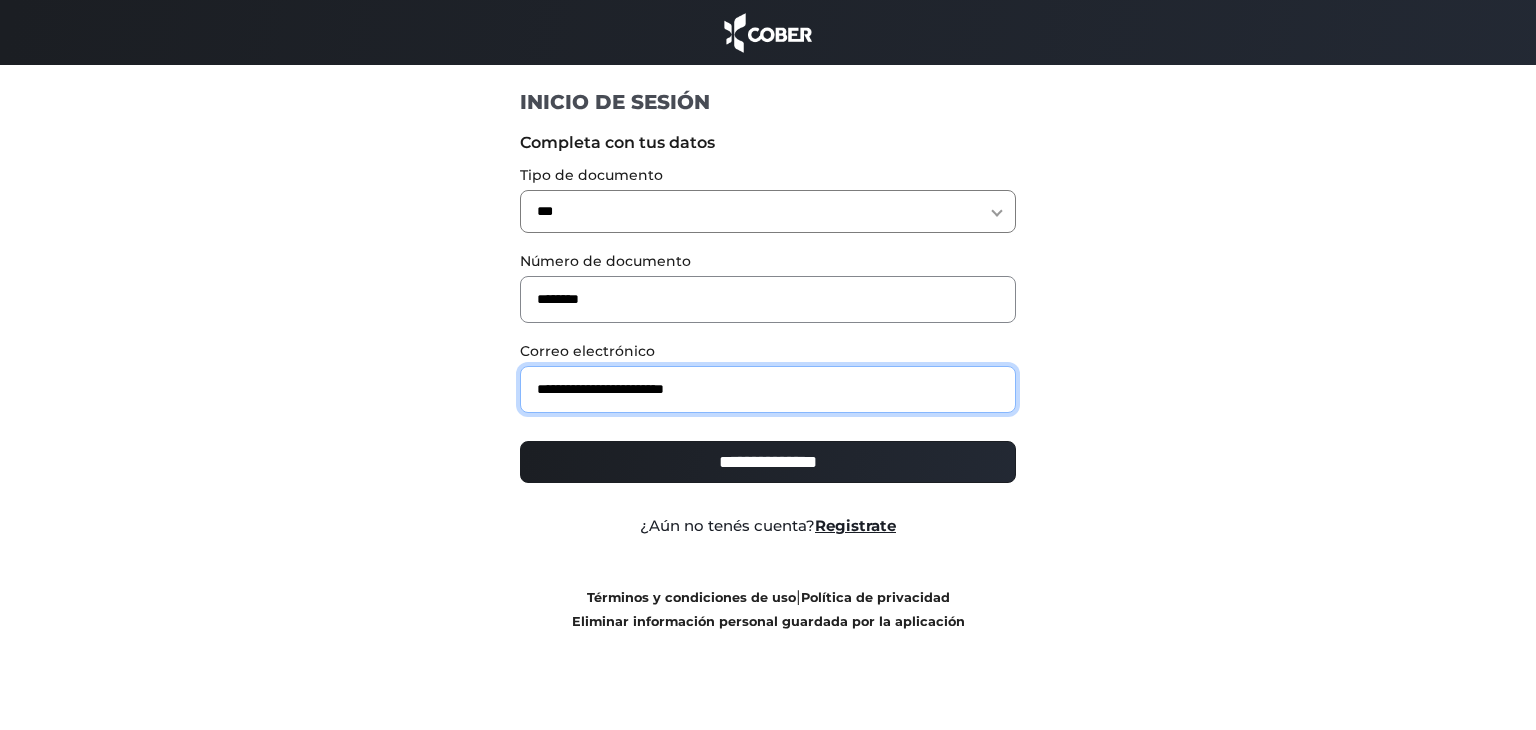 type on "**********" 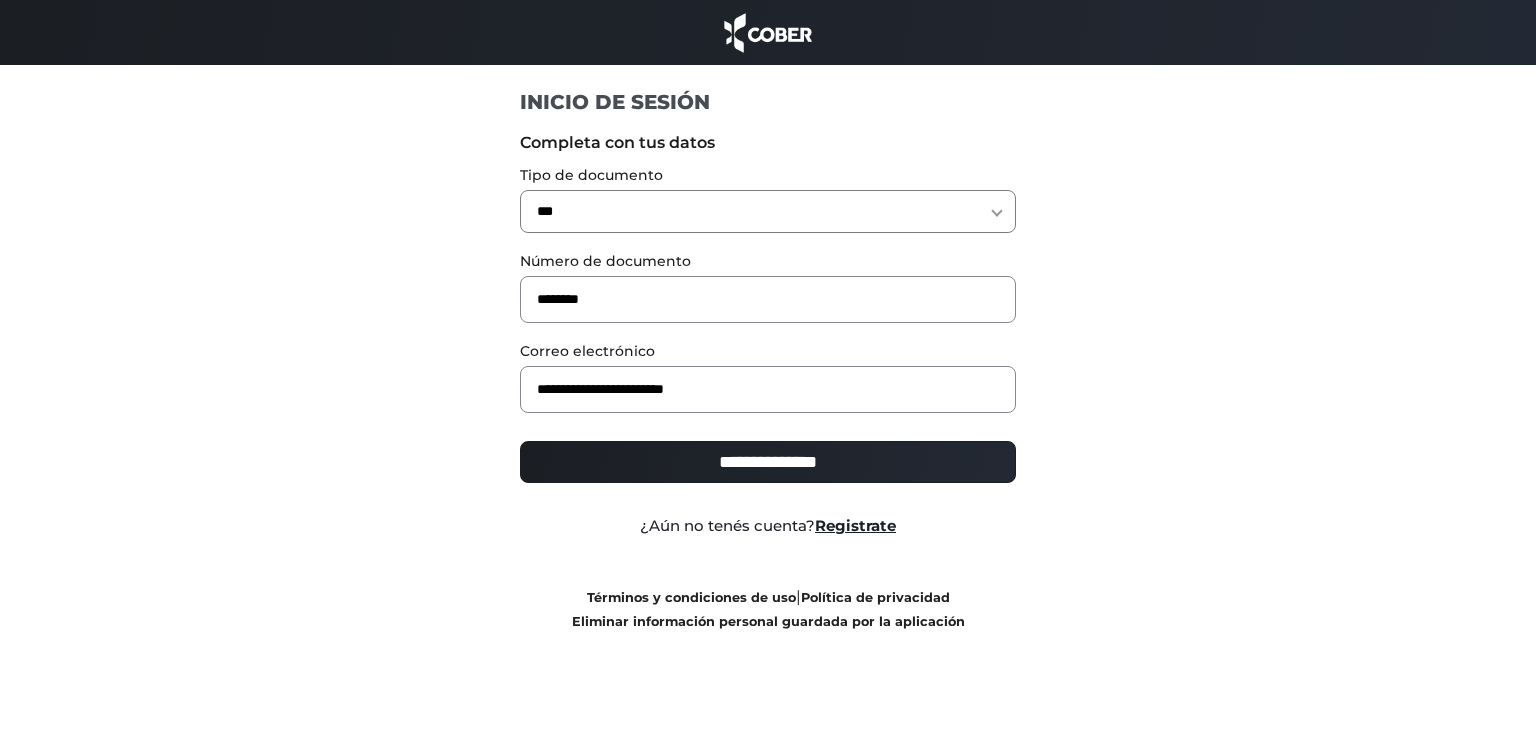 click on "**********" at bounding box center [768, 462] 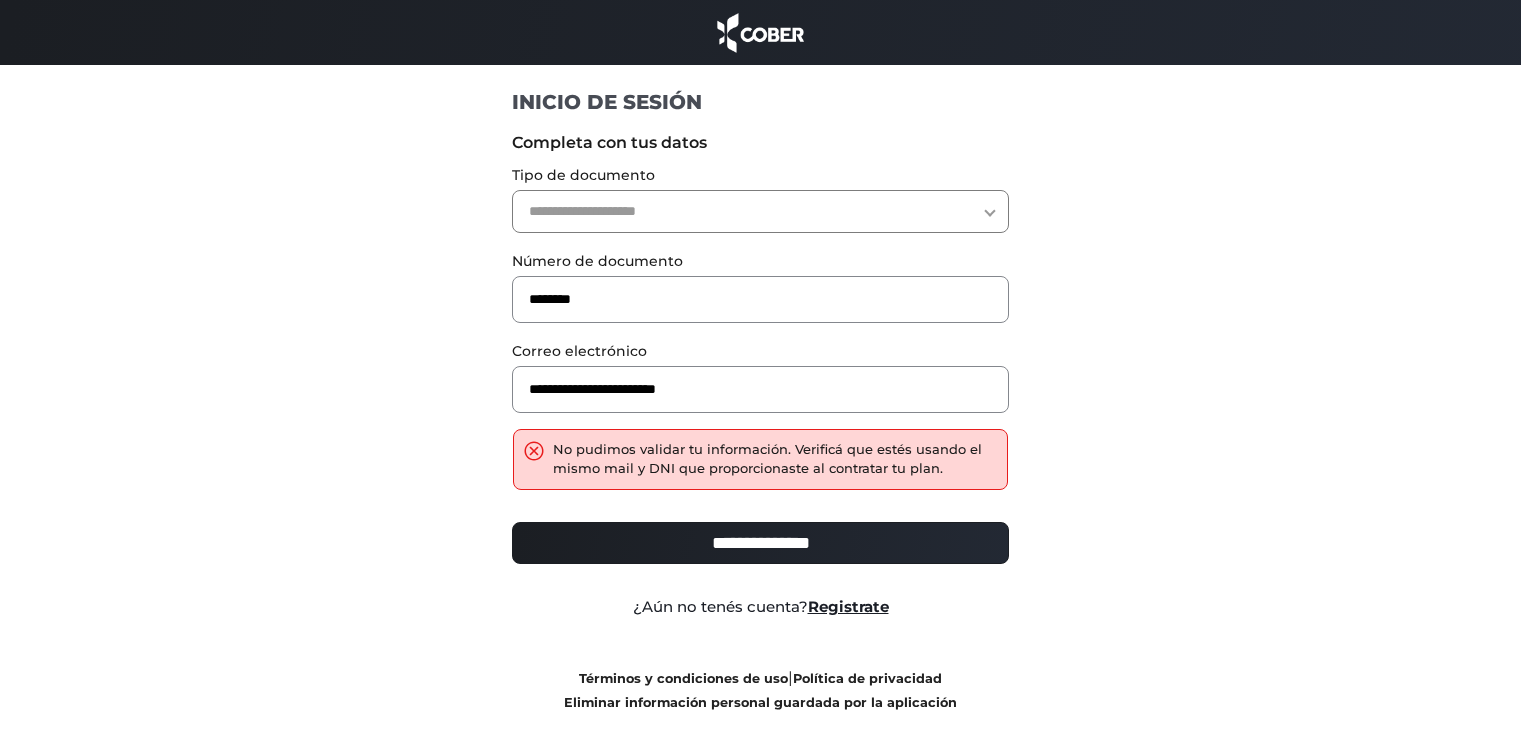 scroll, scrollTop: 0, scrollLeft: 0, axis: both 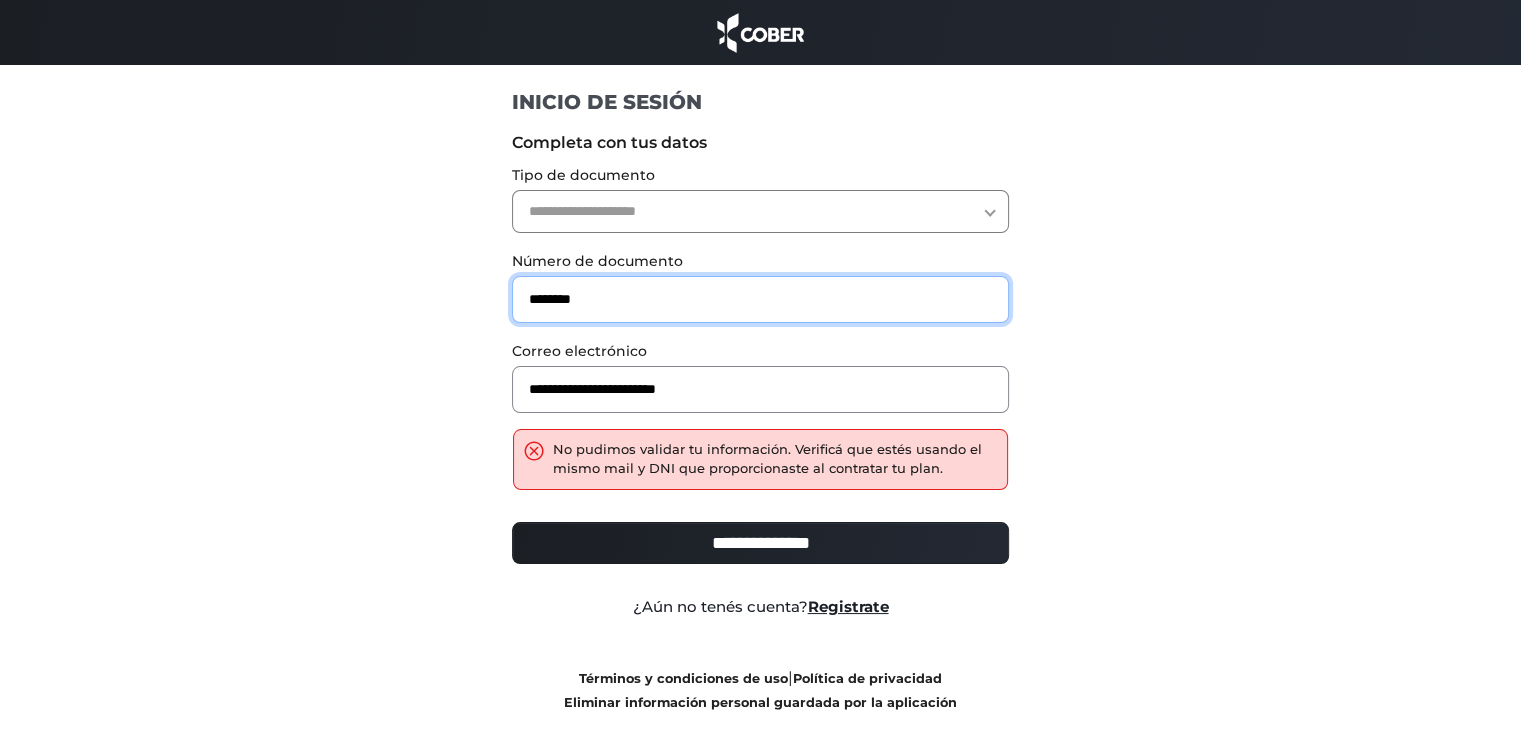 drag, startPoint x: 444, startPoint y: 300, endPoint x: 400, endPoint y: 300, distance: 44 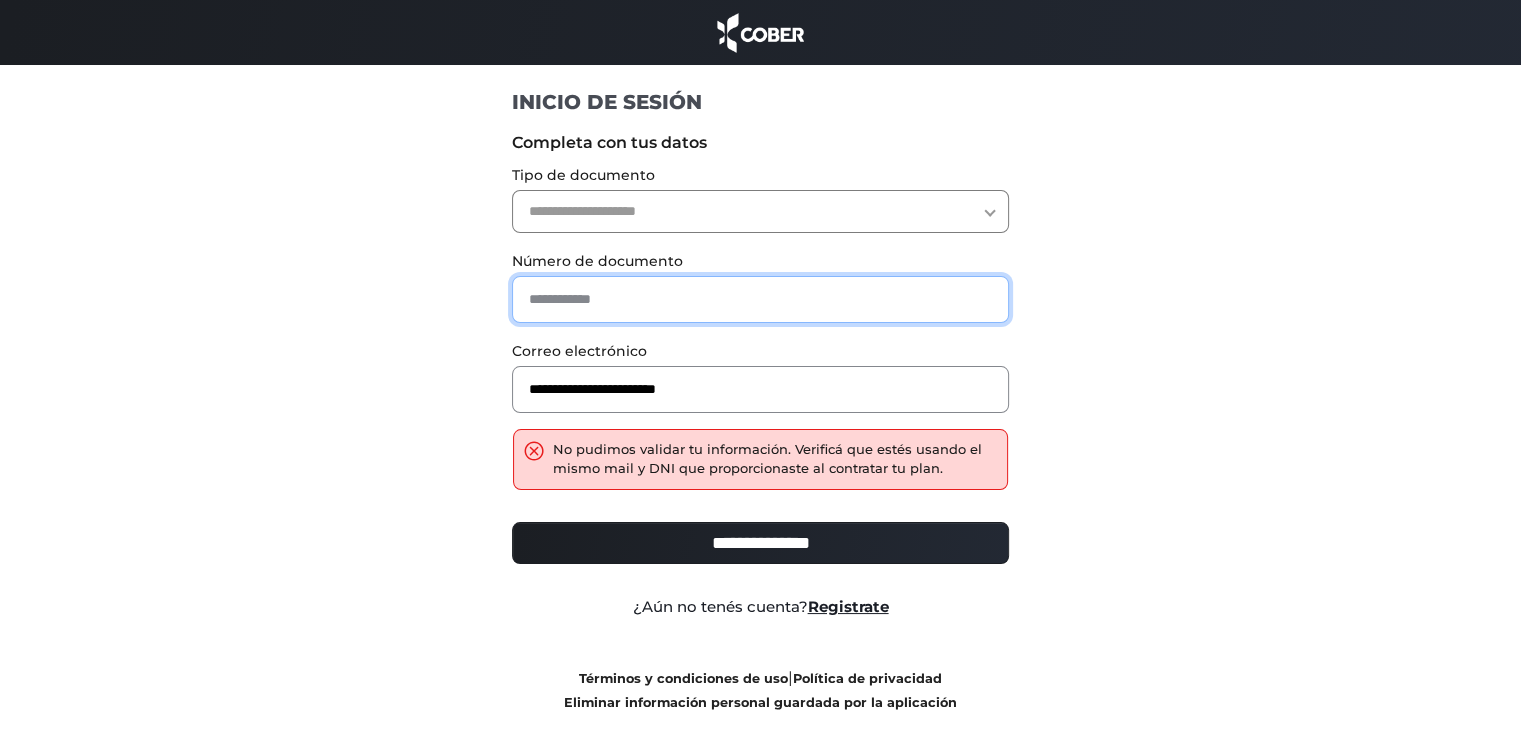 paste on "*******" 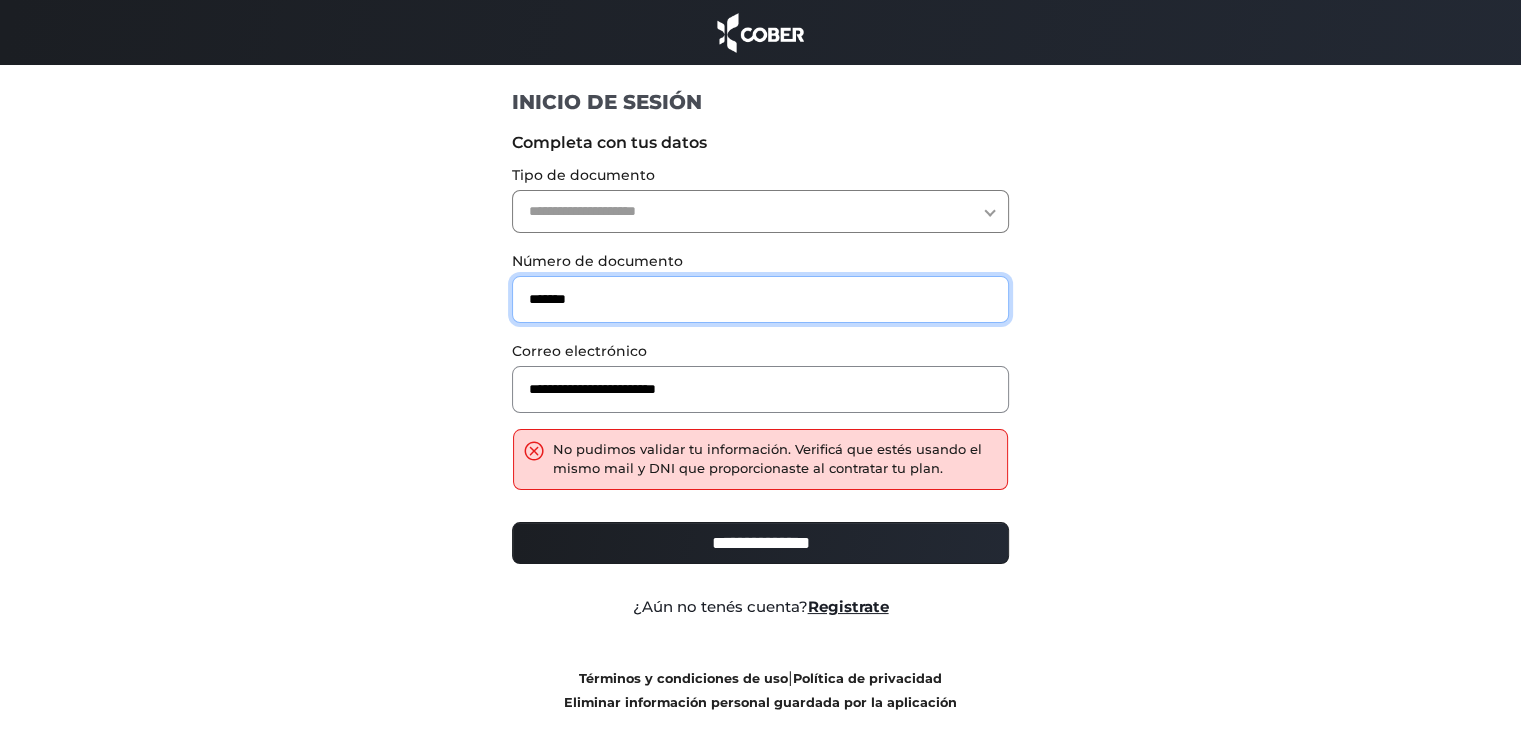 type on "*******" 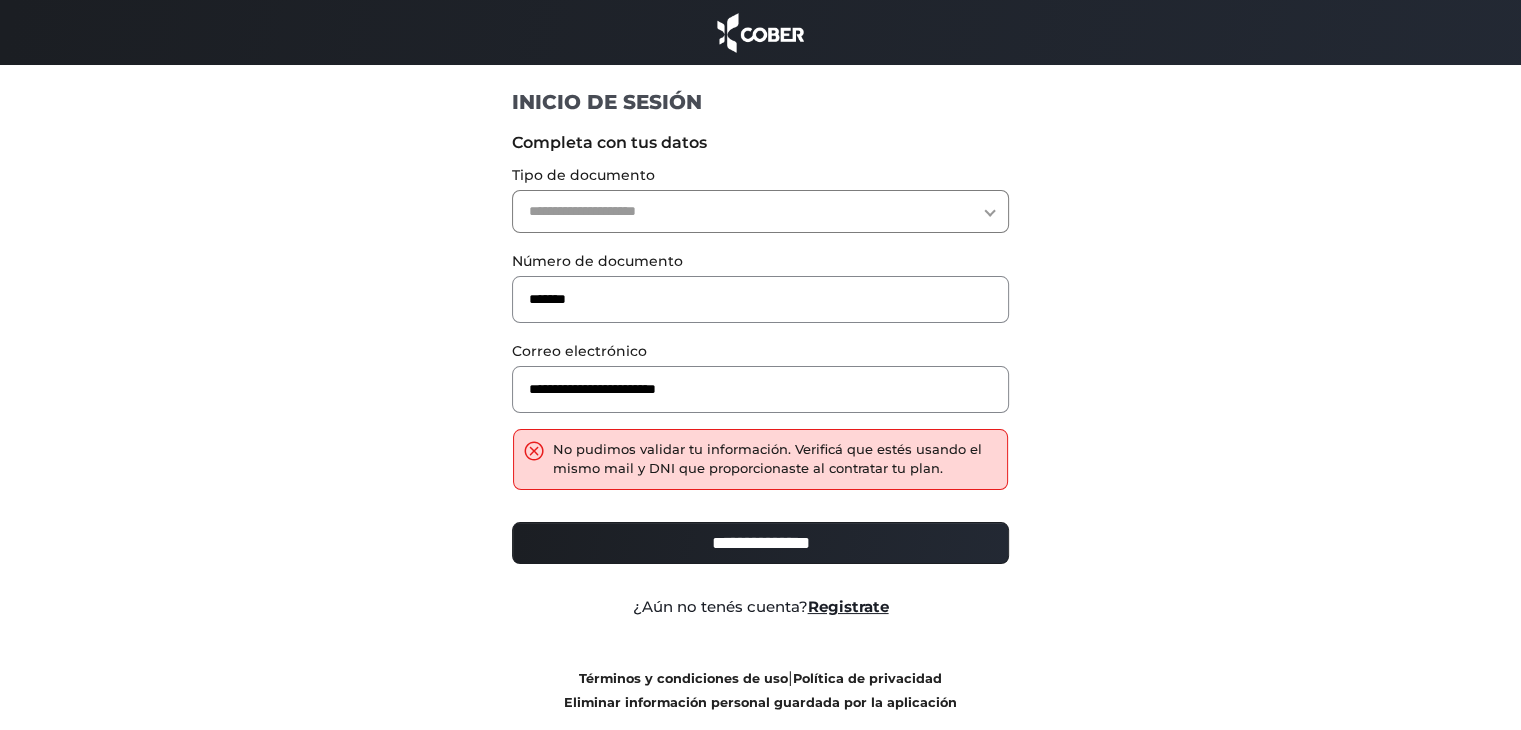 click on "**********" at bounding box center [760, 211] 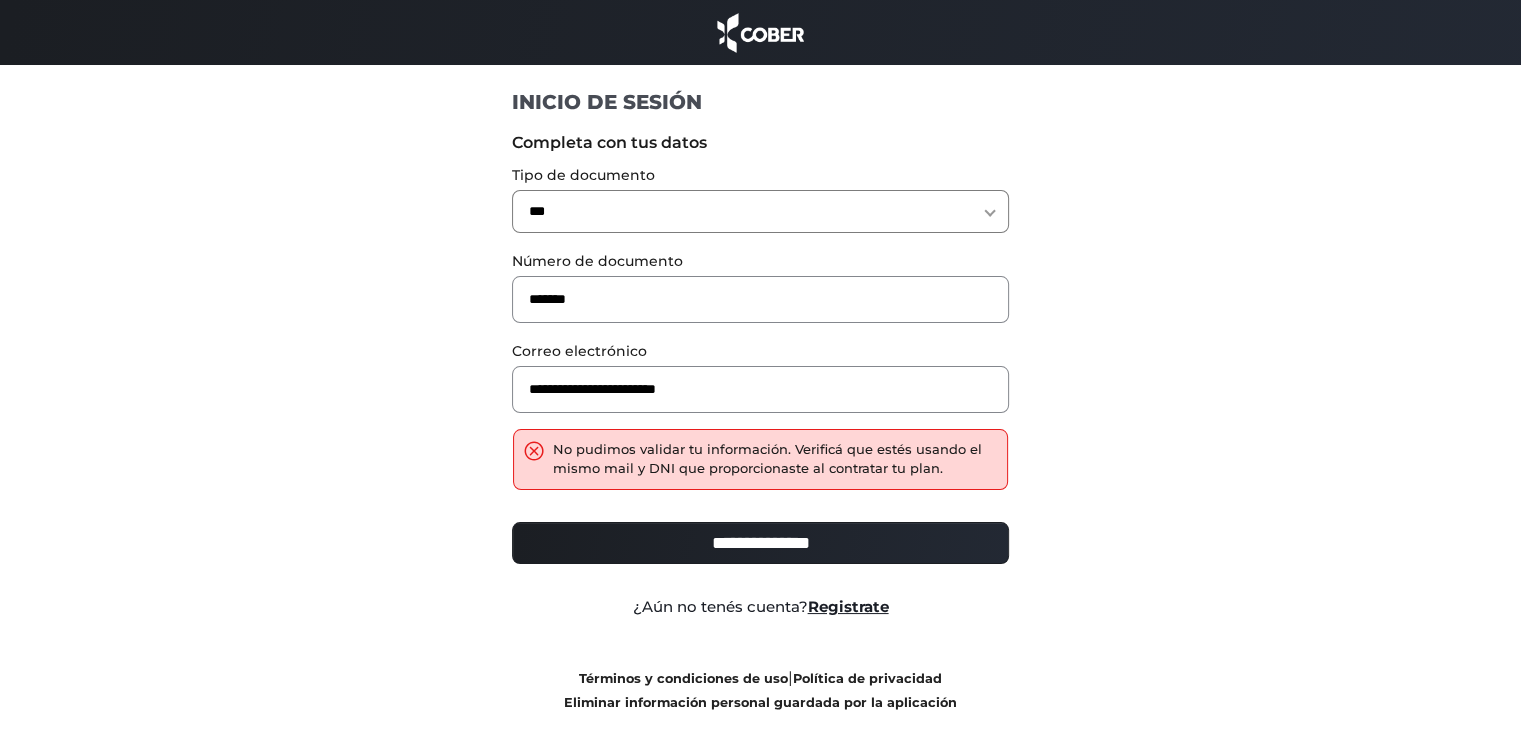 click on "**********" at bounding box center (760, 543) 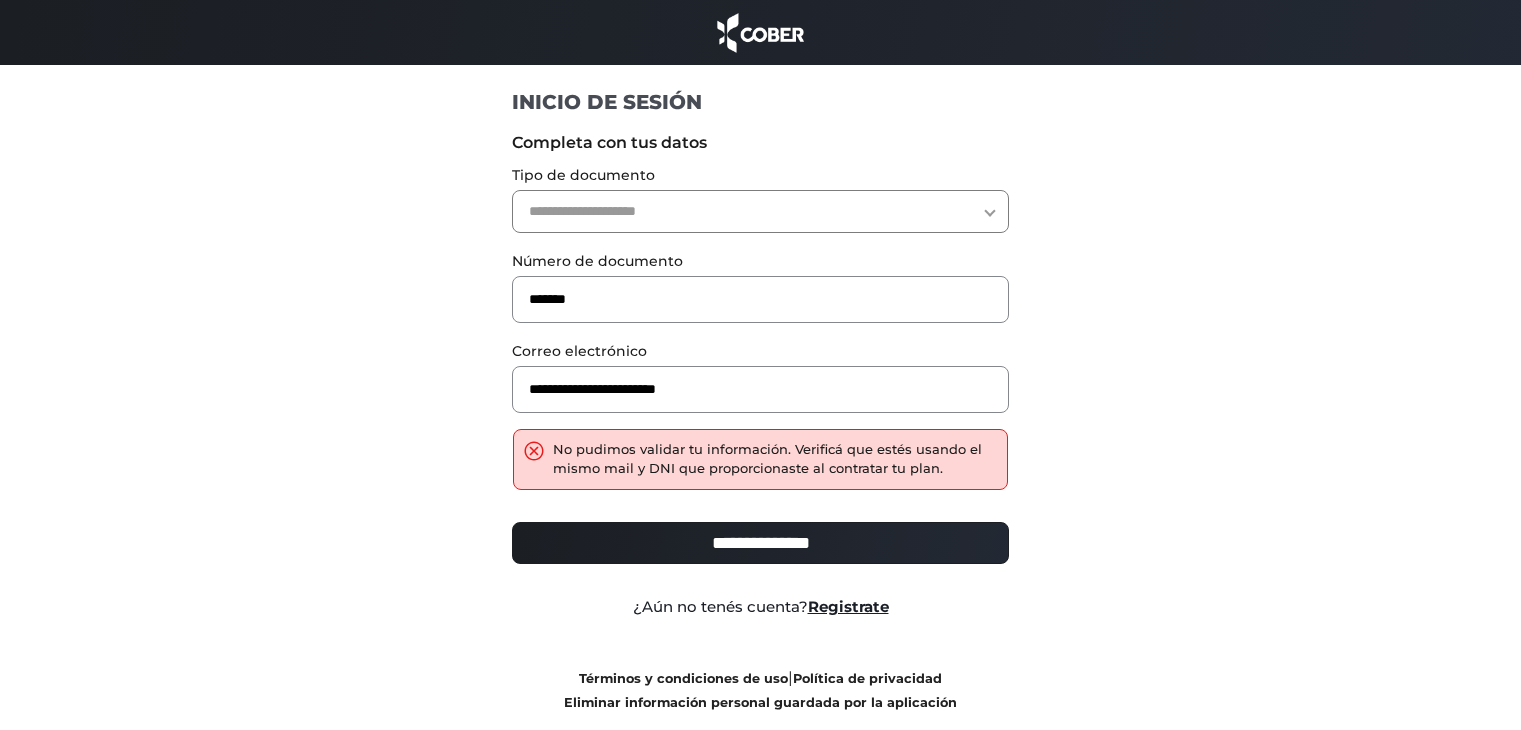 scroll, scrollTop: 0, scrollLeft: 0, axis: both 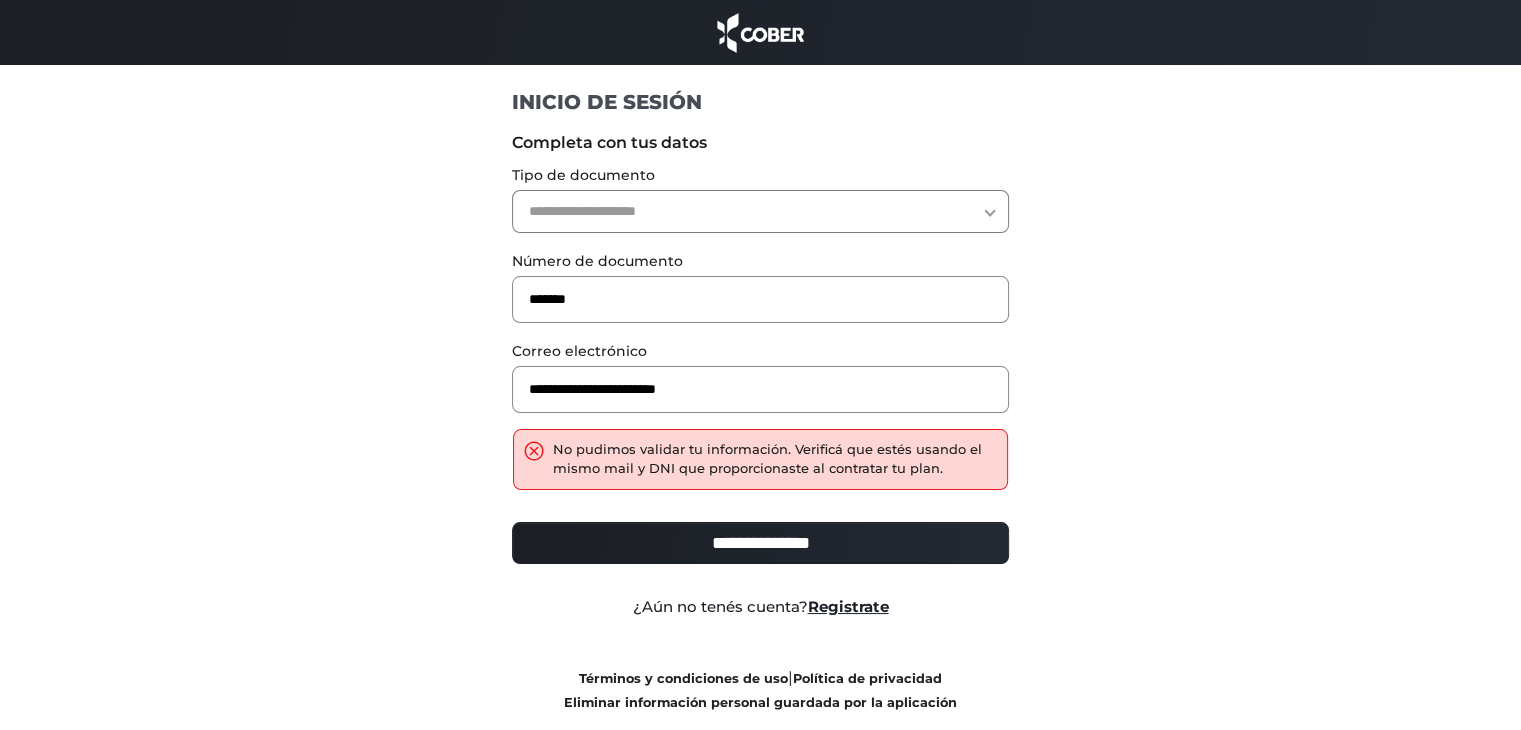 drag, startPoint x: 628, startPoint y: 332, endPoint x: 292, endPoint y: 264, distance: 342.8119 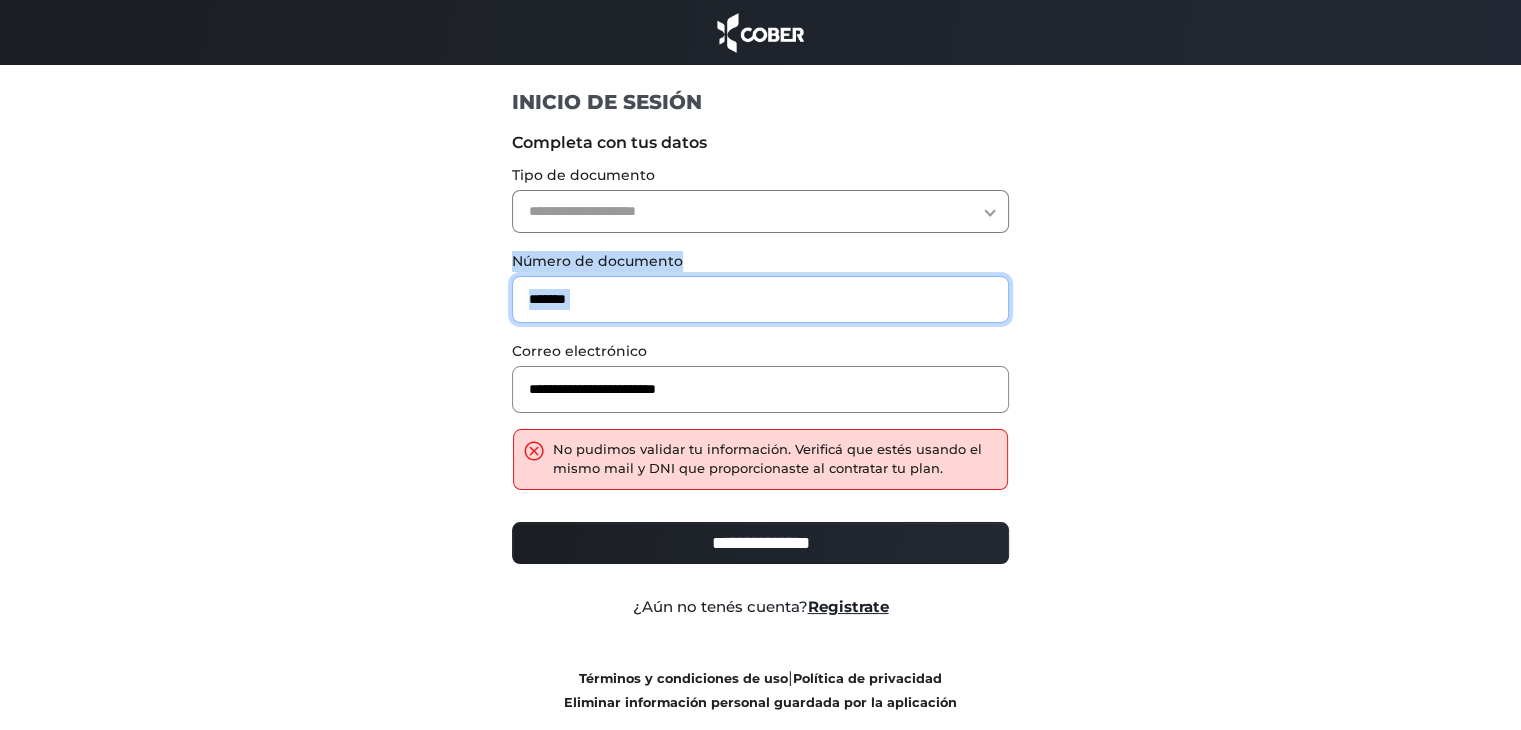 click on "*******" at bounding box center (760, 299) 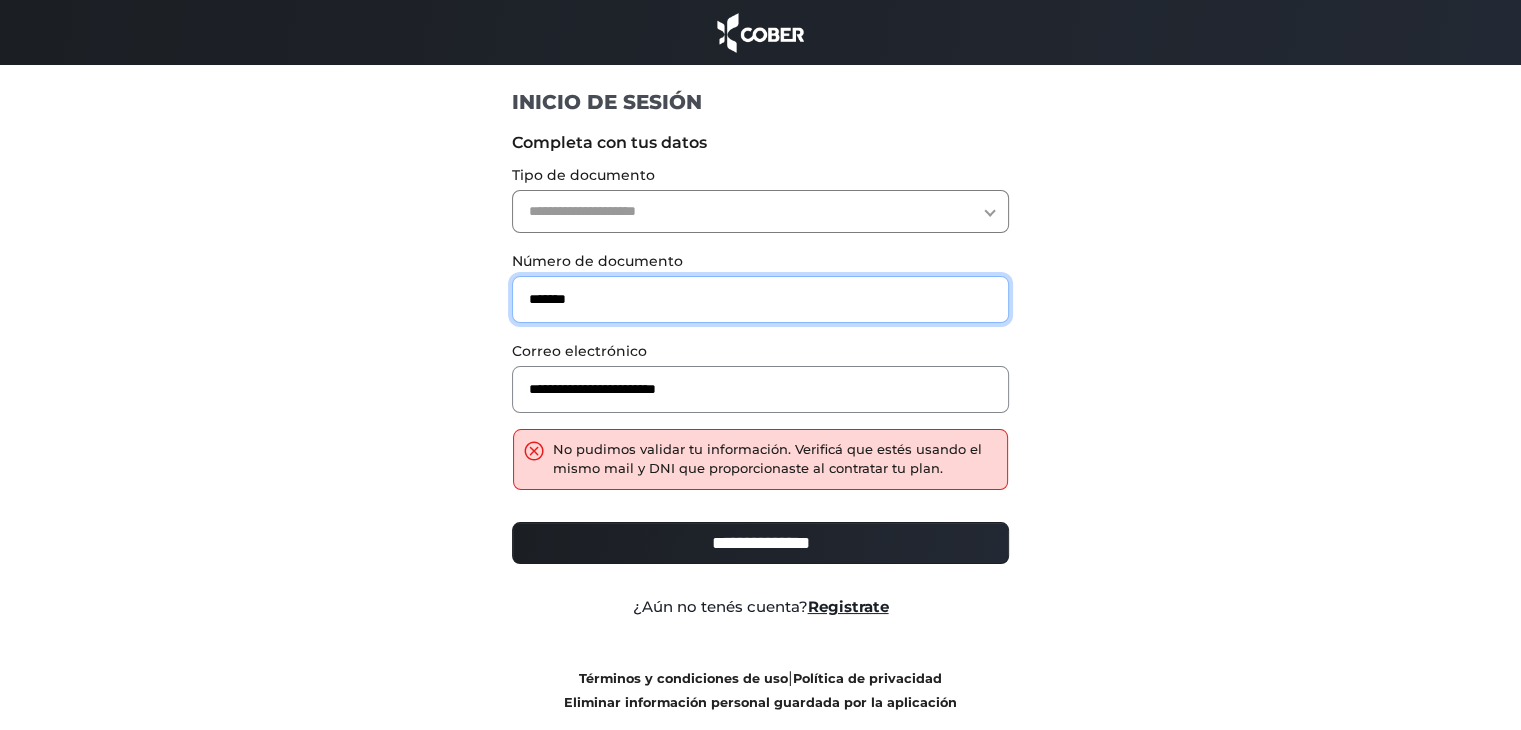 drag, startPoint x: 666, startPoint y: 286, endPoint x: 256, endPoint y: 219, distance: 415.43832 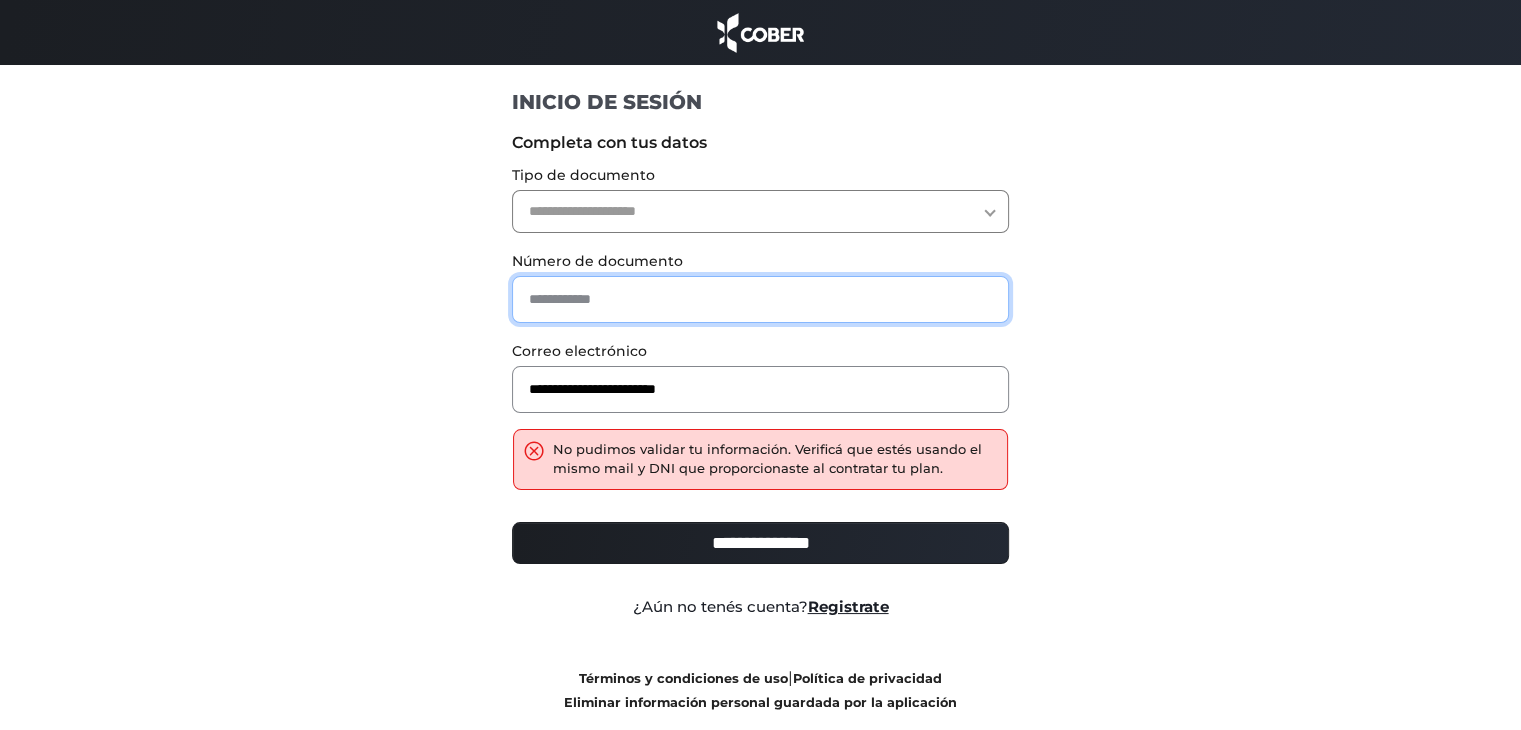 paste on "********" 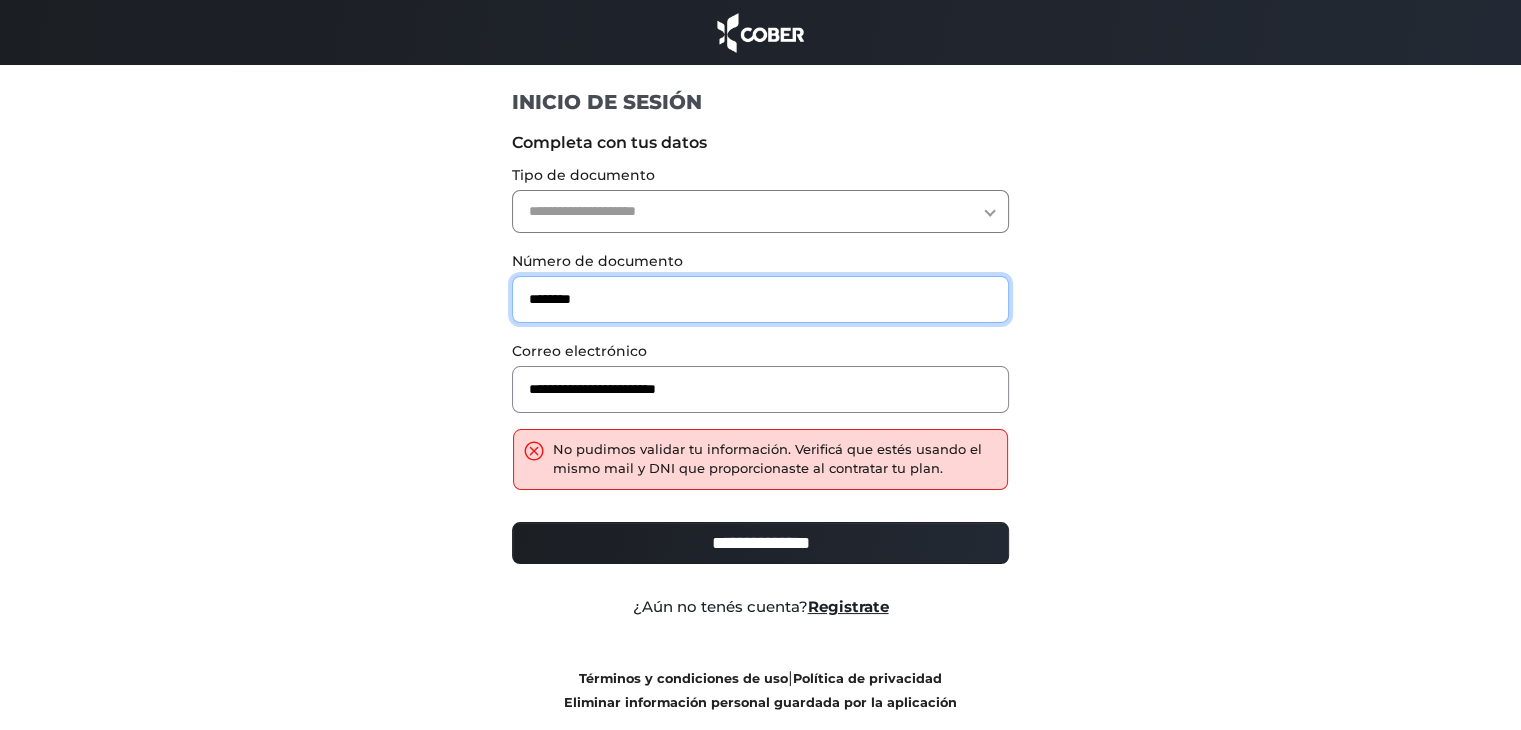 type on "********" 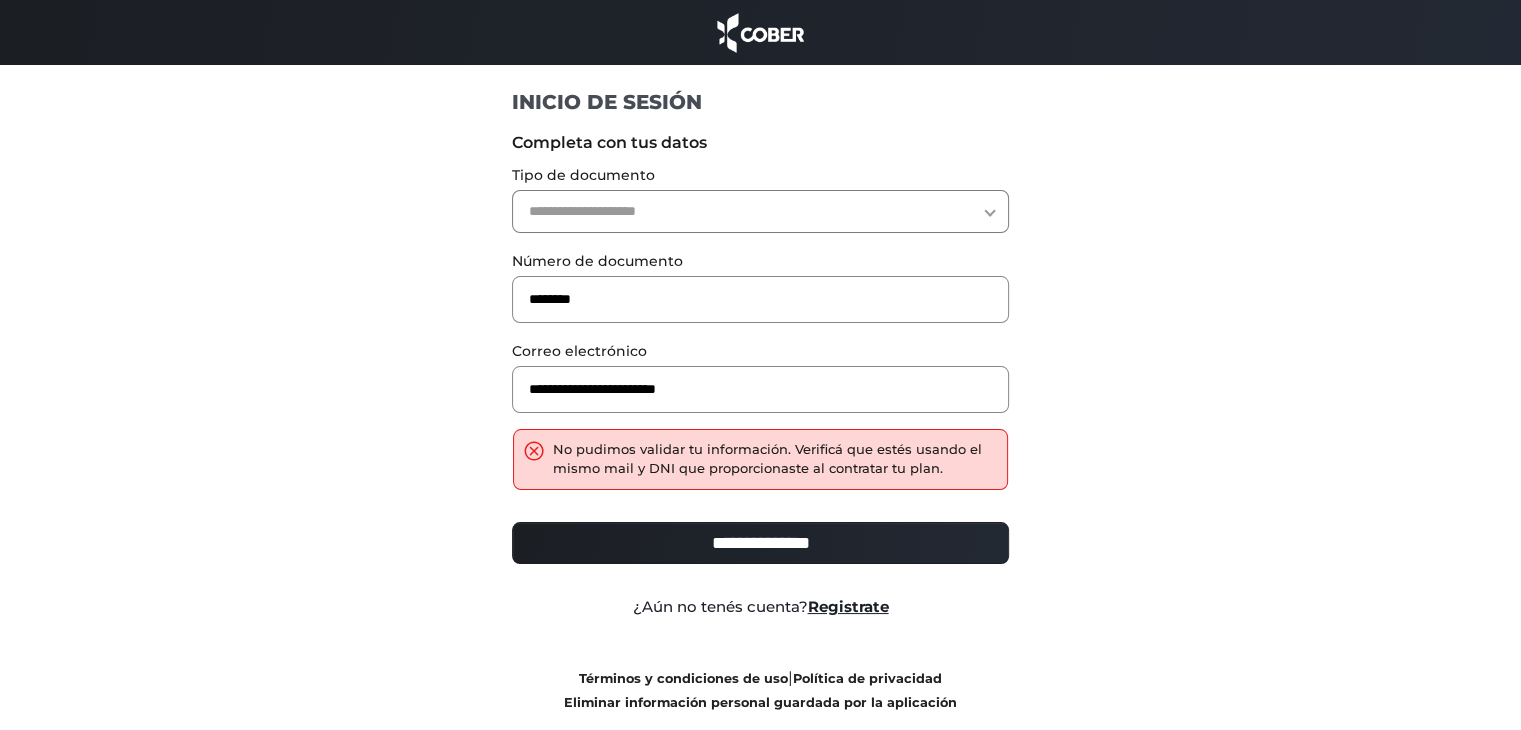 drag, startPoint x: 659, startPoint y: 221, endPoint x: 652, endPoint y: 213, distance: 10.630146 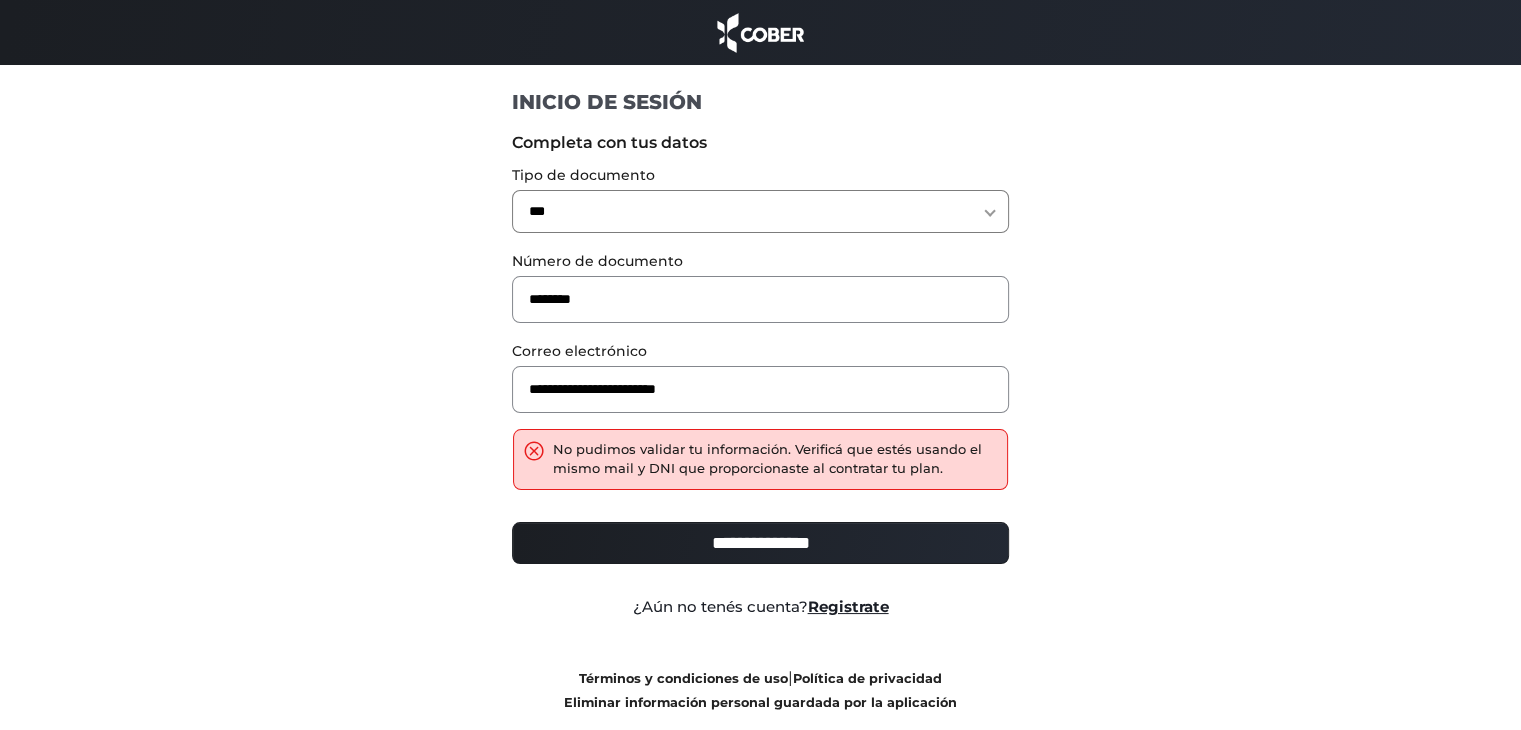 click on "**********" at bounding box center [760, 211] 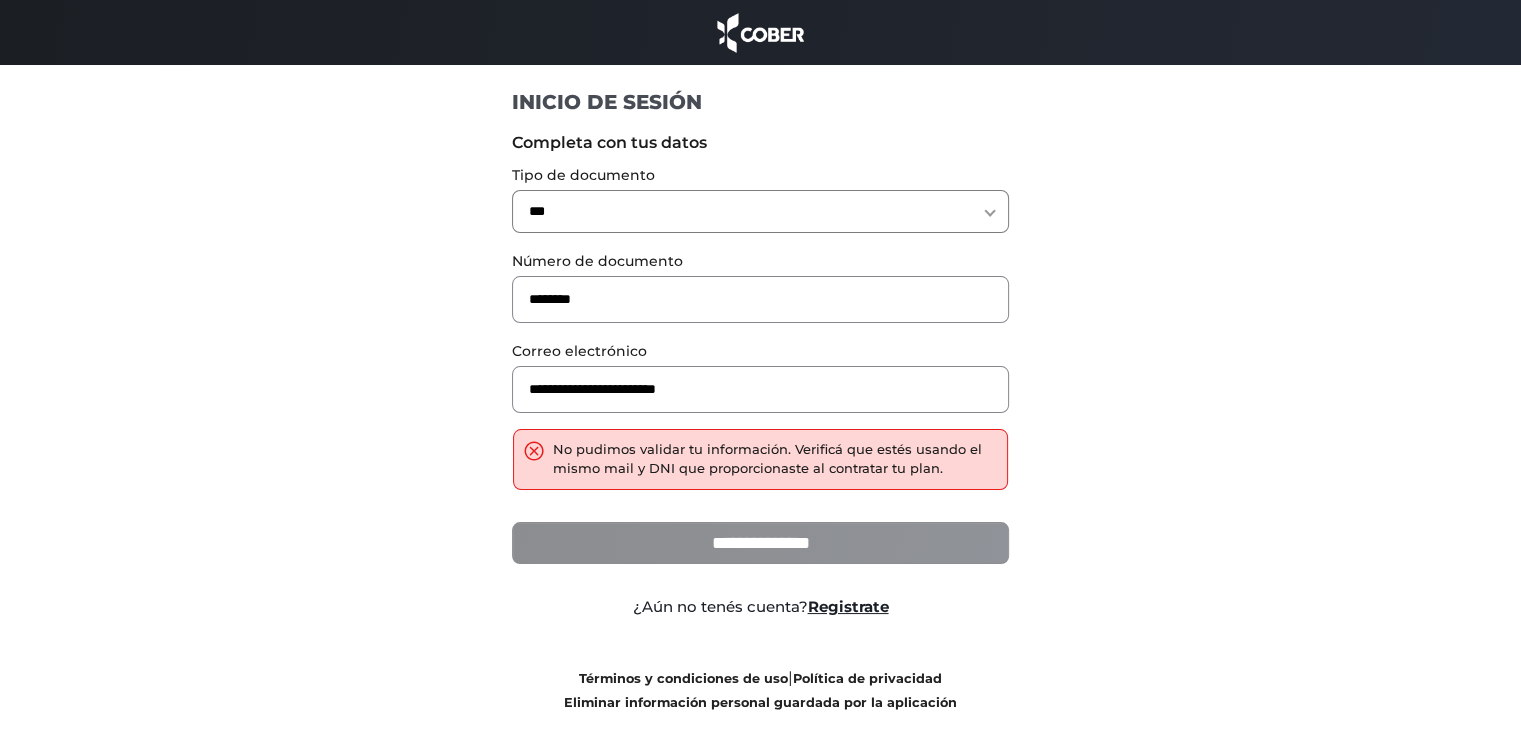 click on "**********" at bounding box center [760, 543] 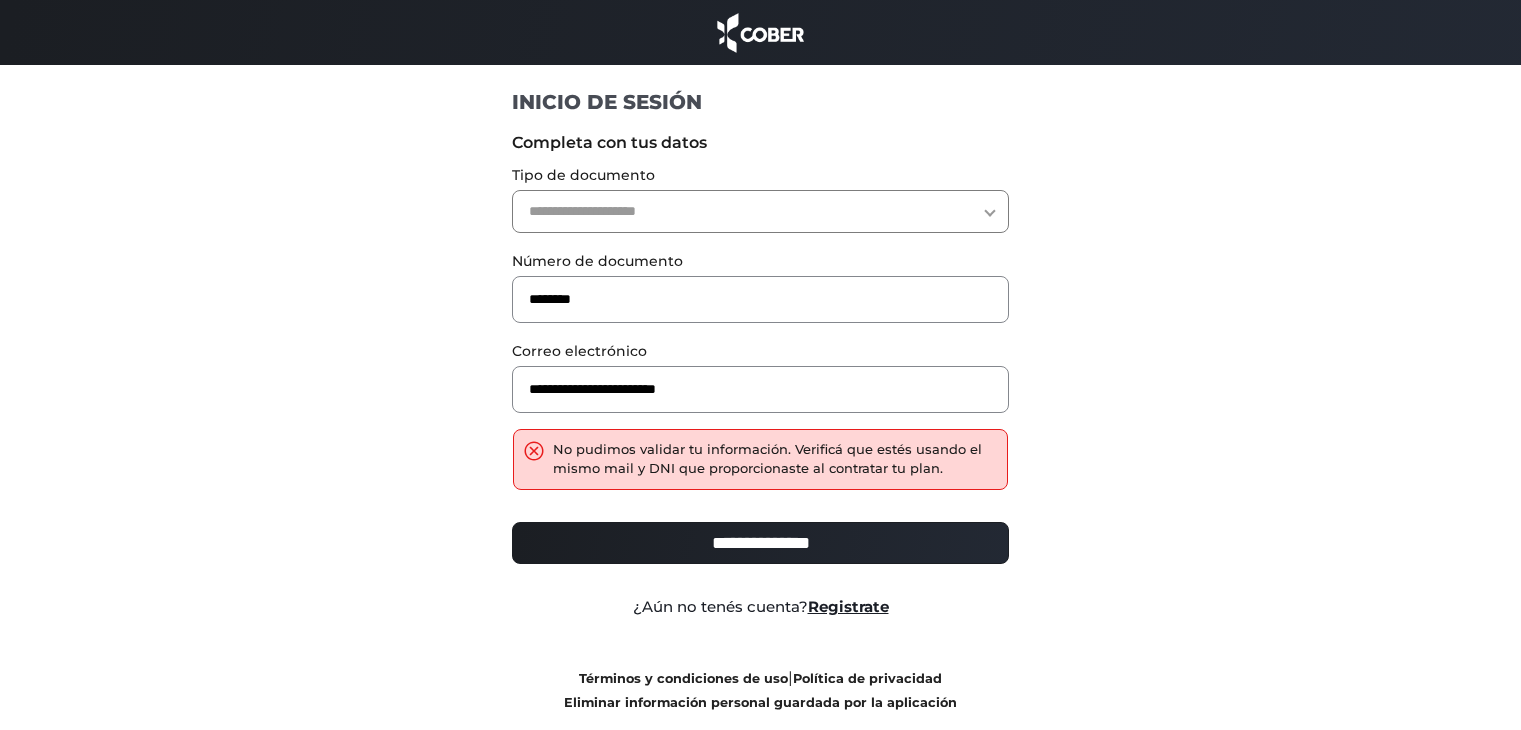 scroll, scrollTop: 0, scrollLeft: 0, axis: both 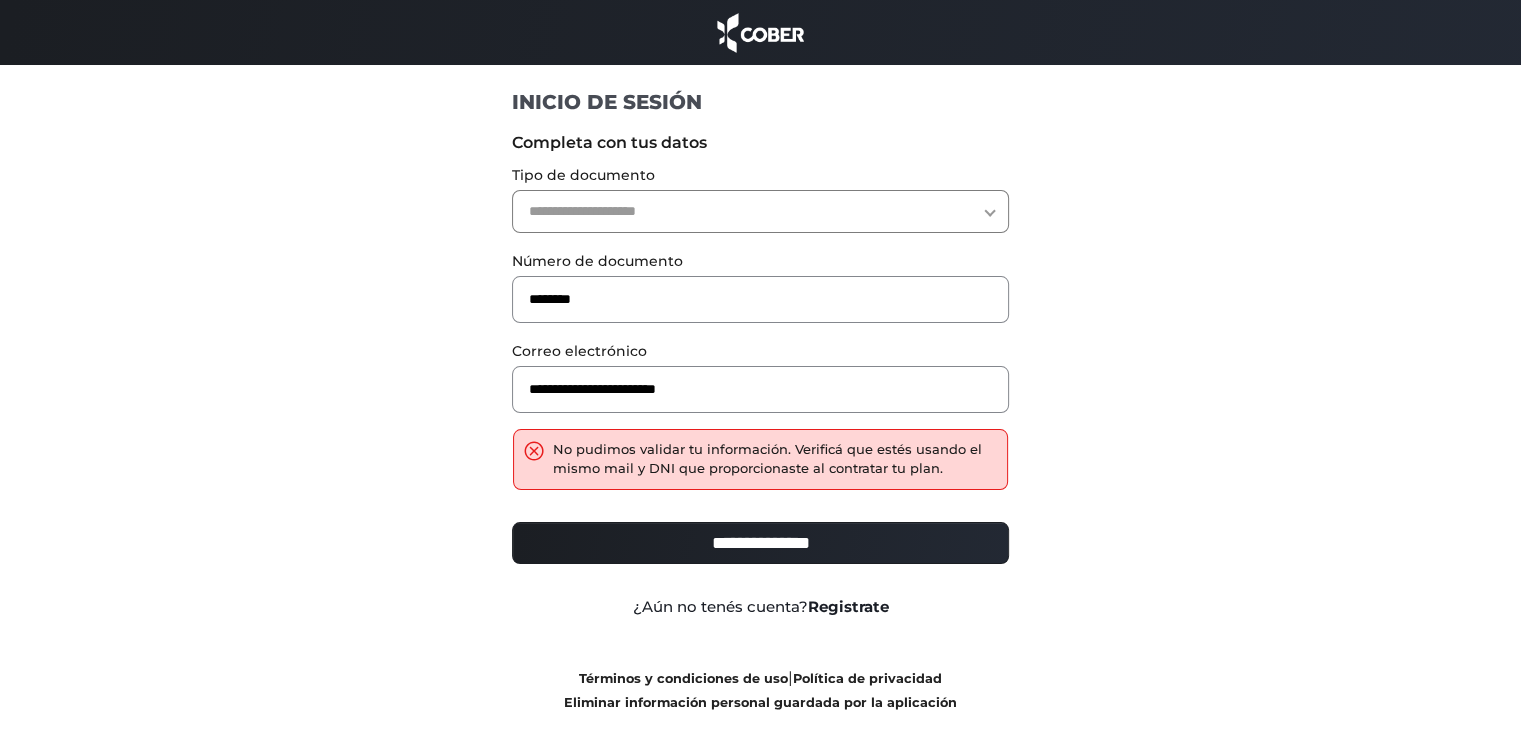 click on "Registrate" at bounding box center (848, 606) 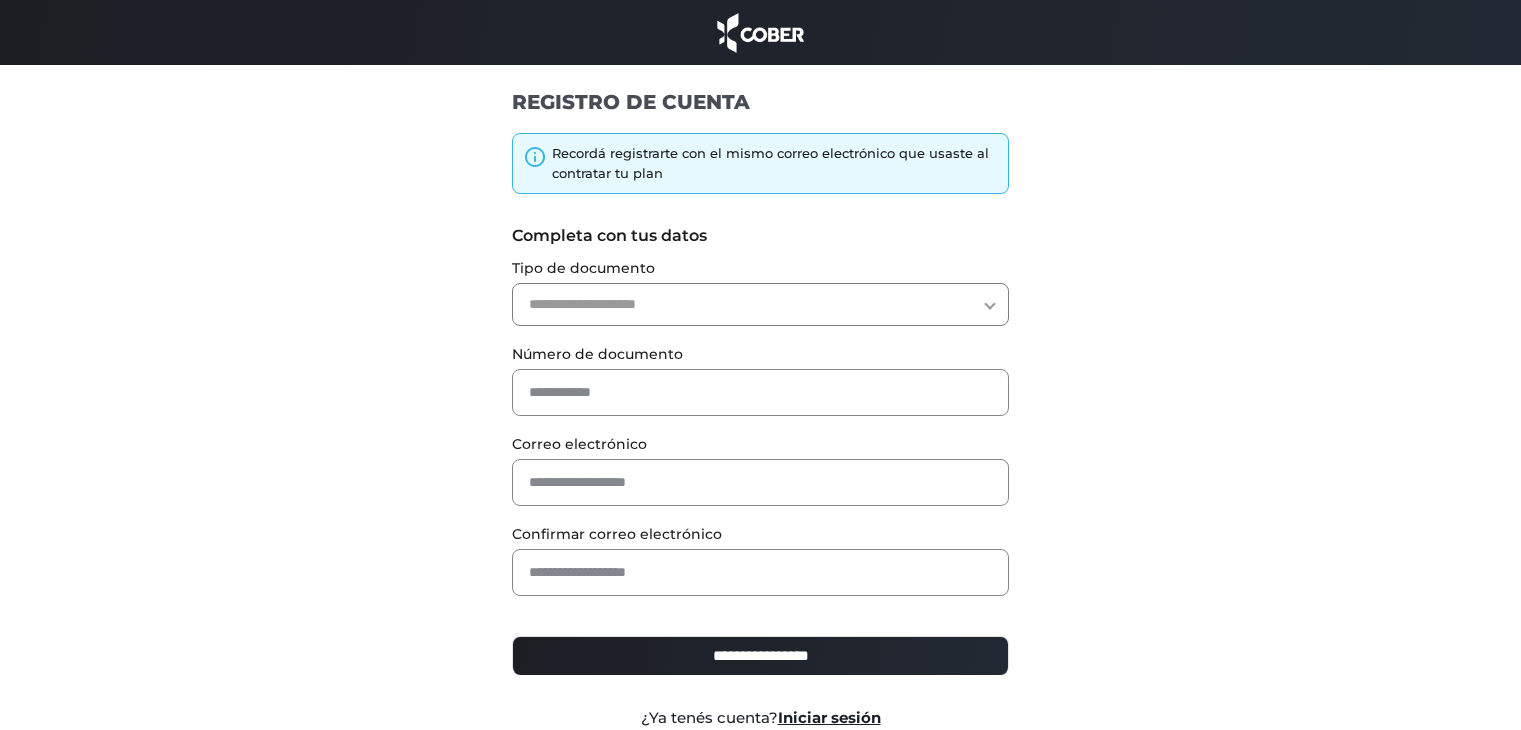 scroll, scrollTop: 0, scrollLeft: 0, axis: both 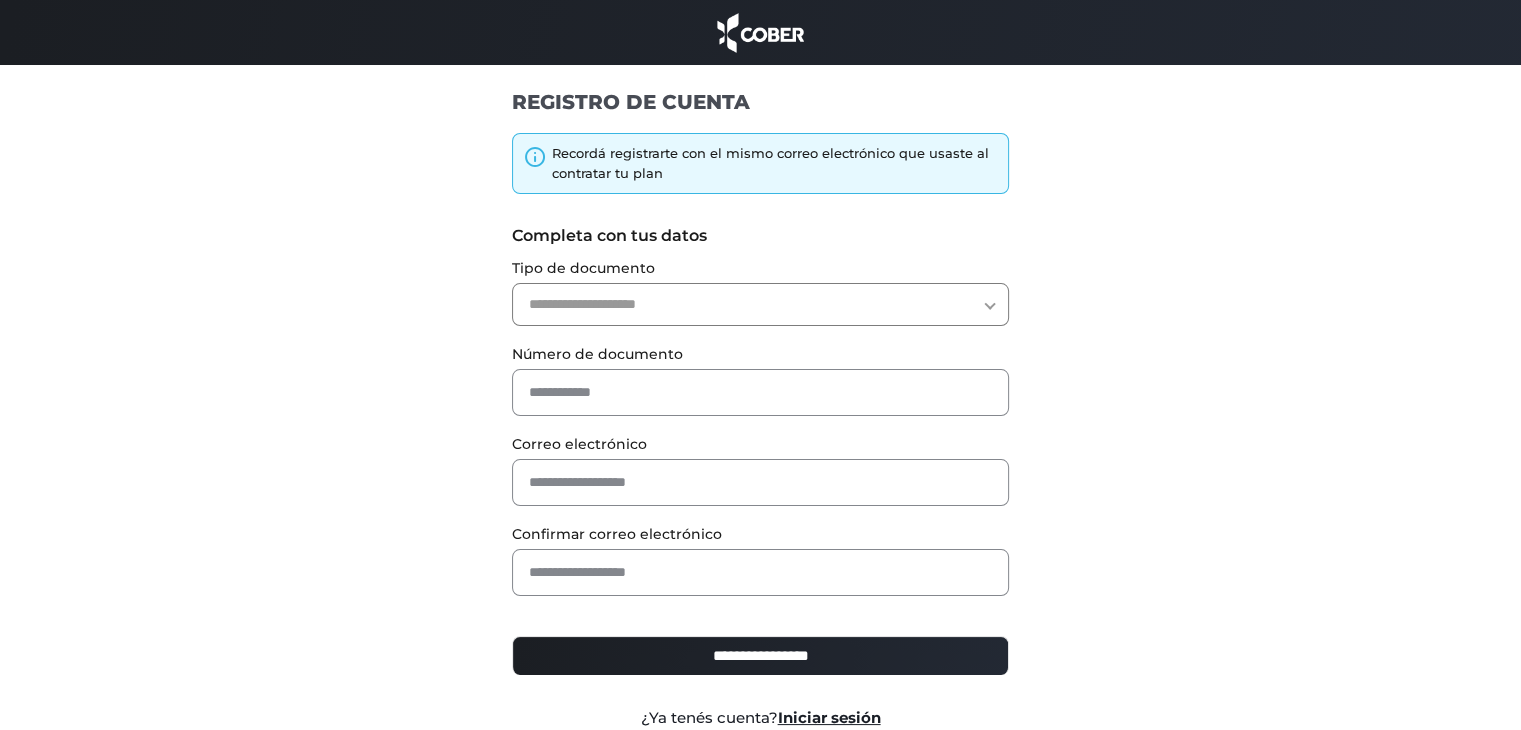 click on "**********" at bounding box center [760, 304] 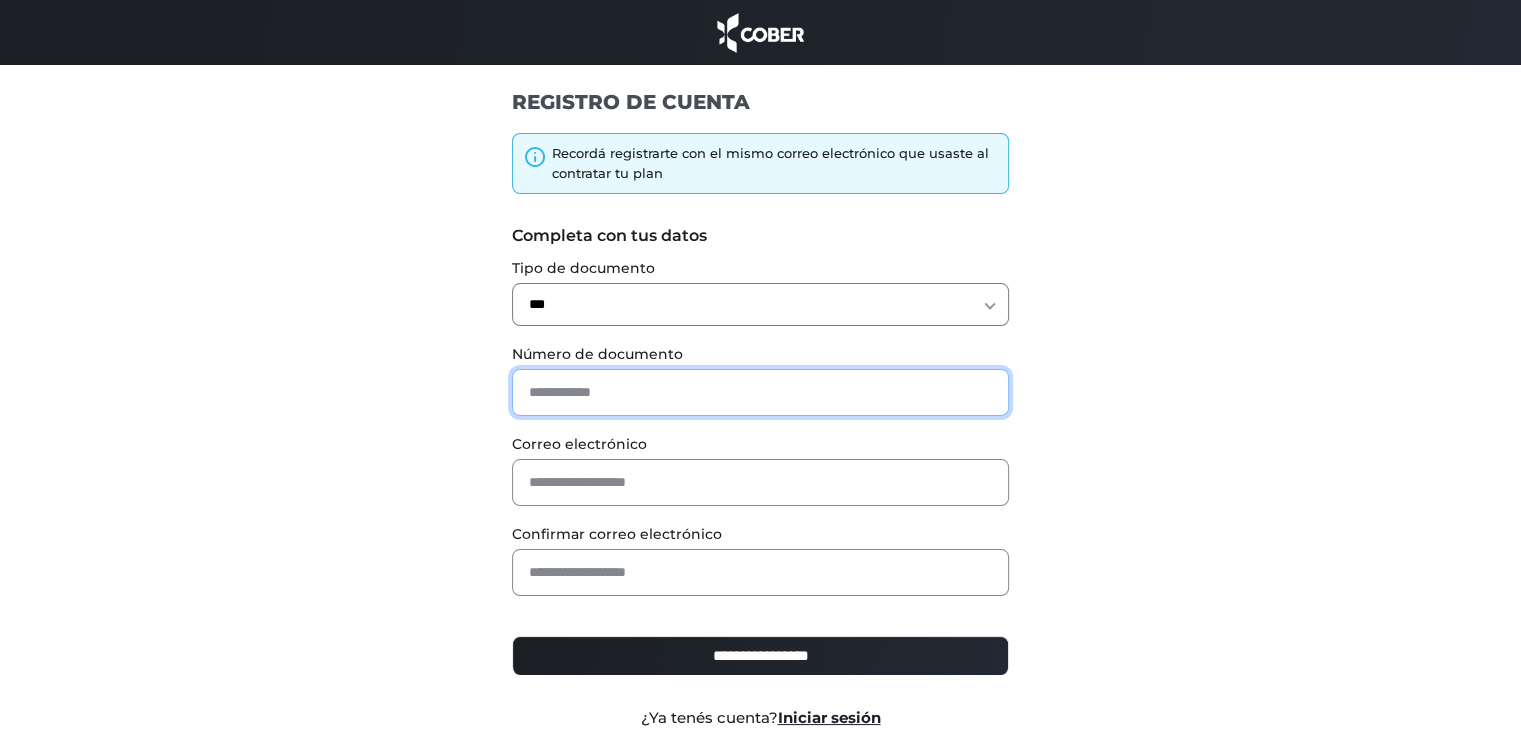 click at bounding box center (760, 392) 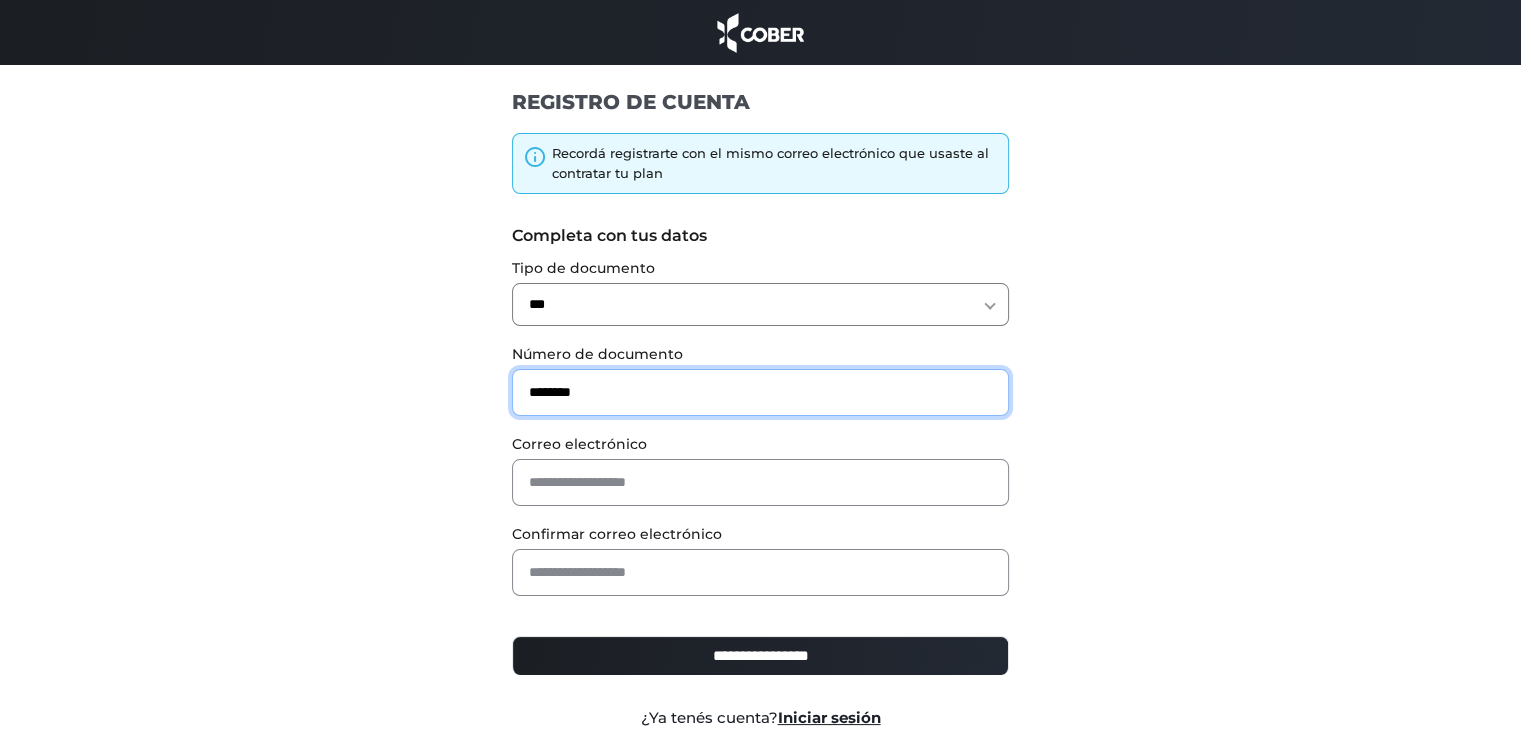 type on "********" 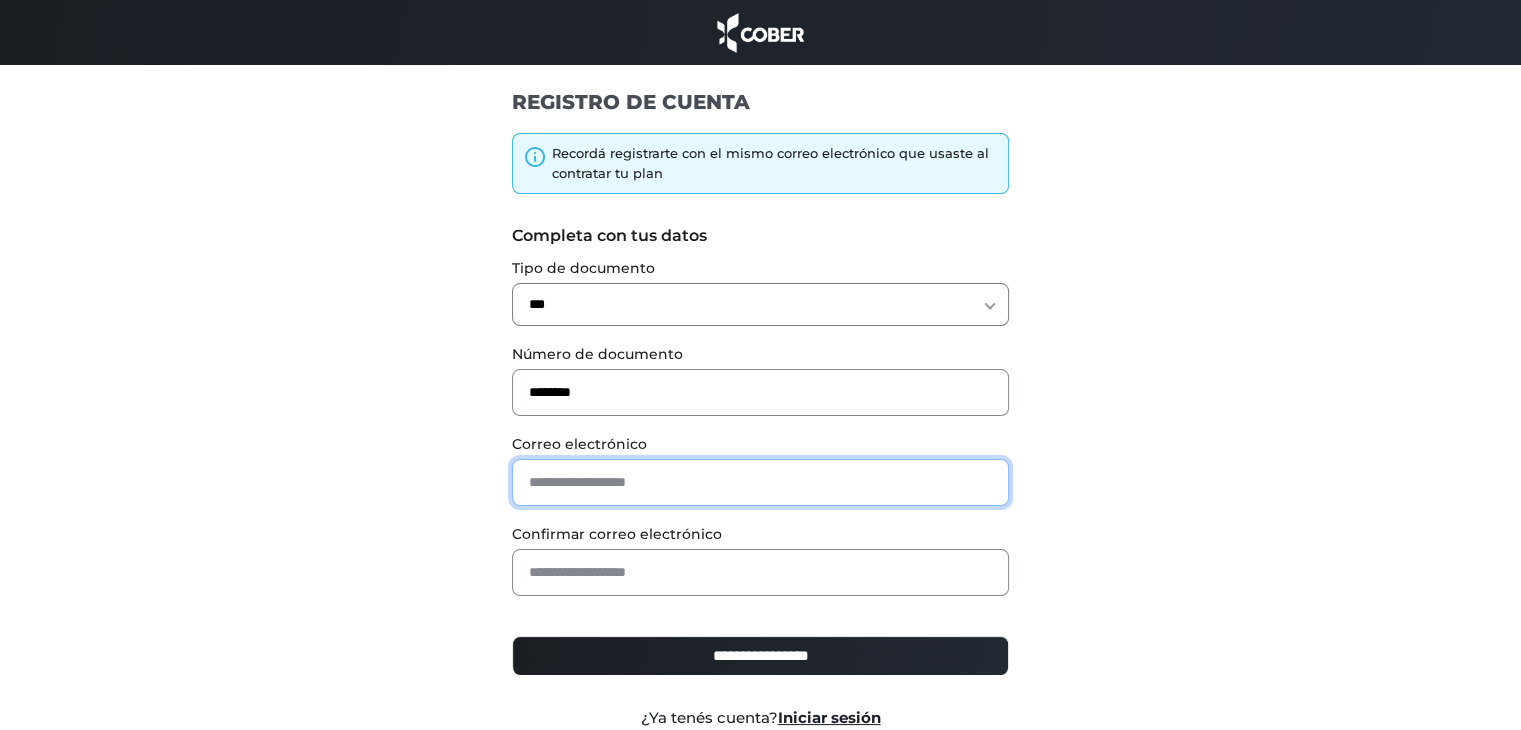 click at bounding box center (760, 482) 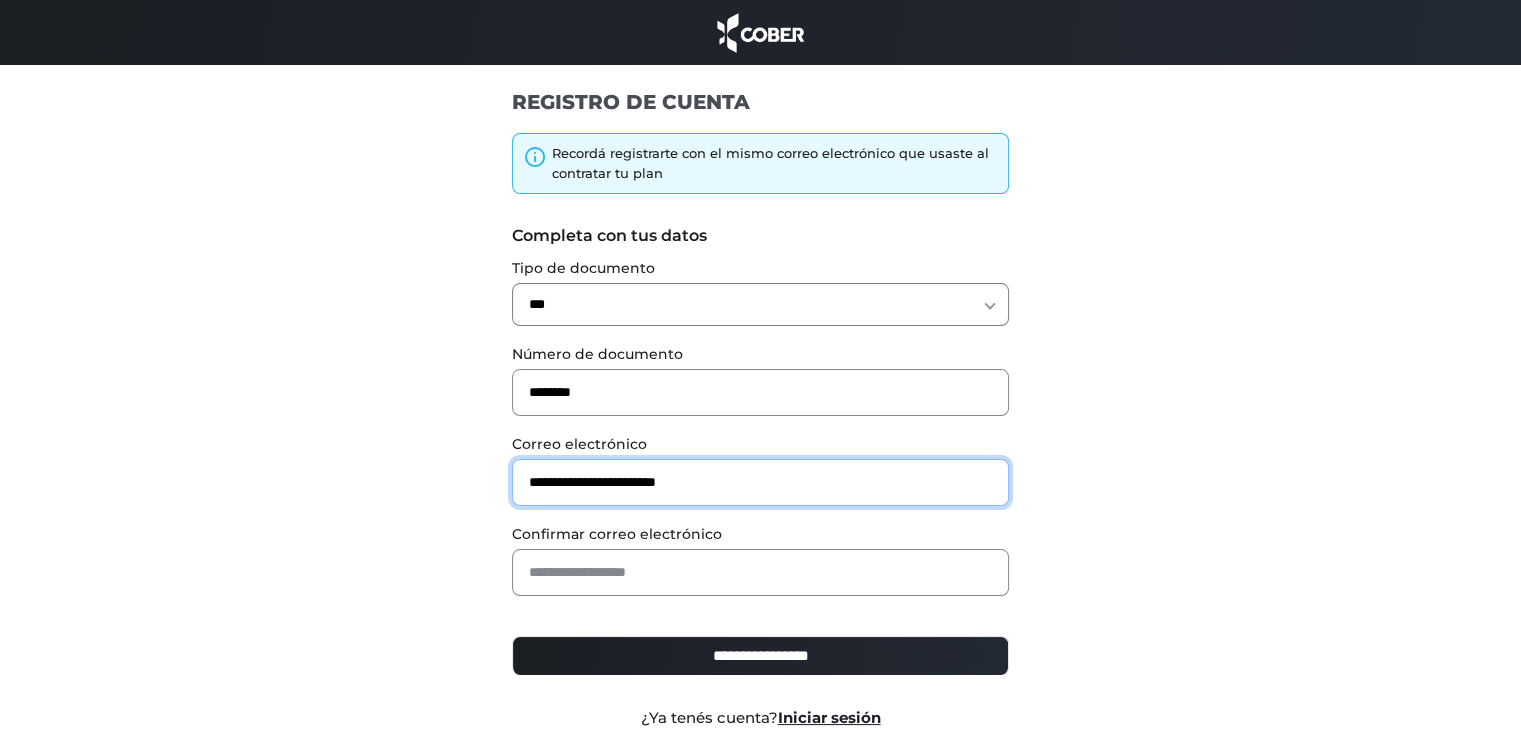 type on "**********" 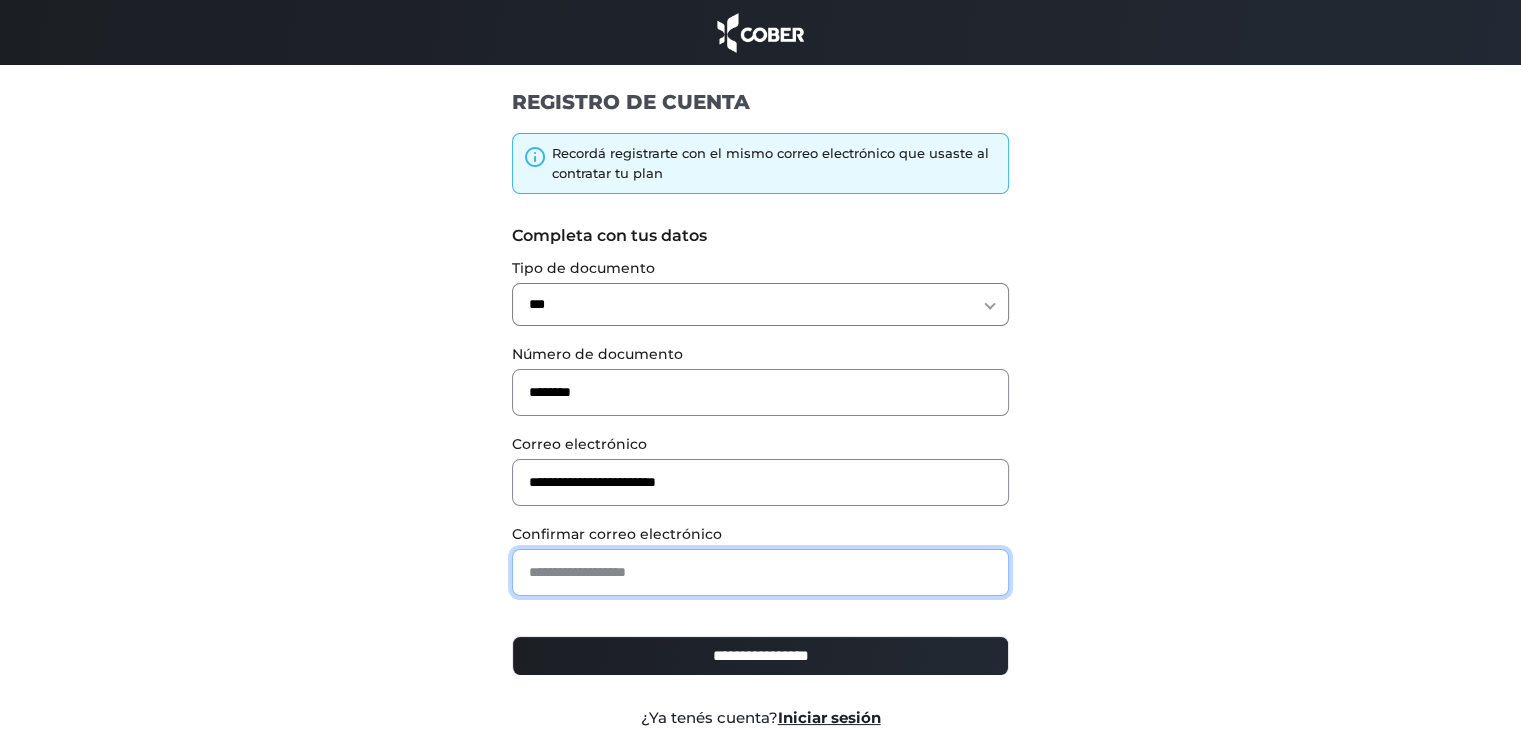 click at bounding box center [760, 572] 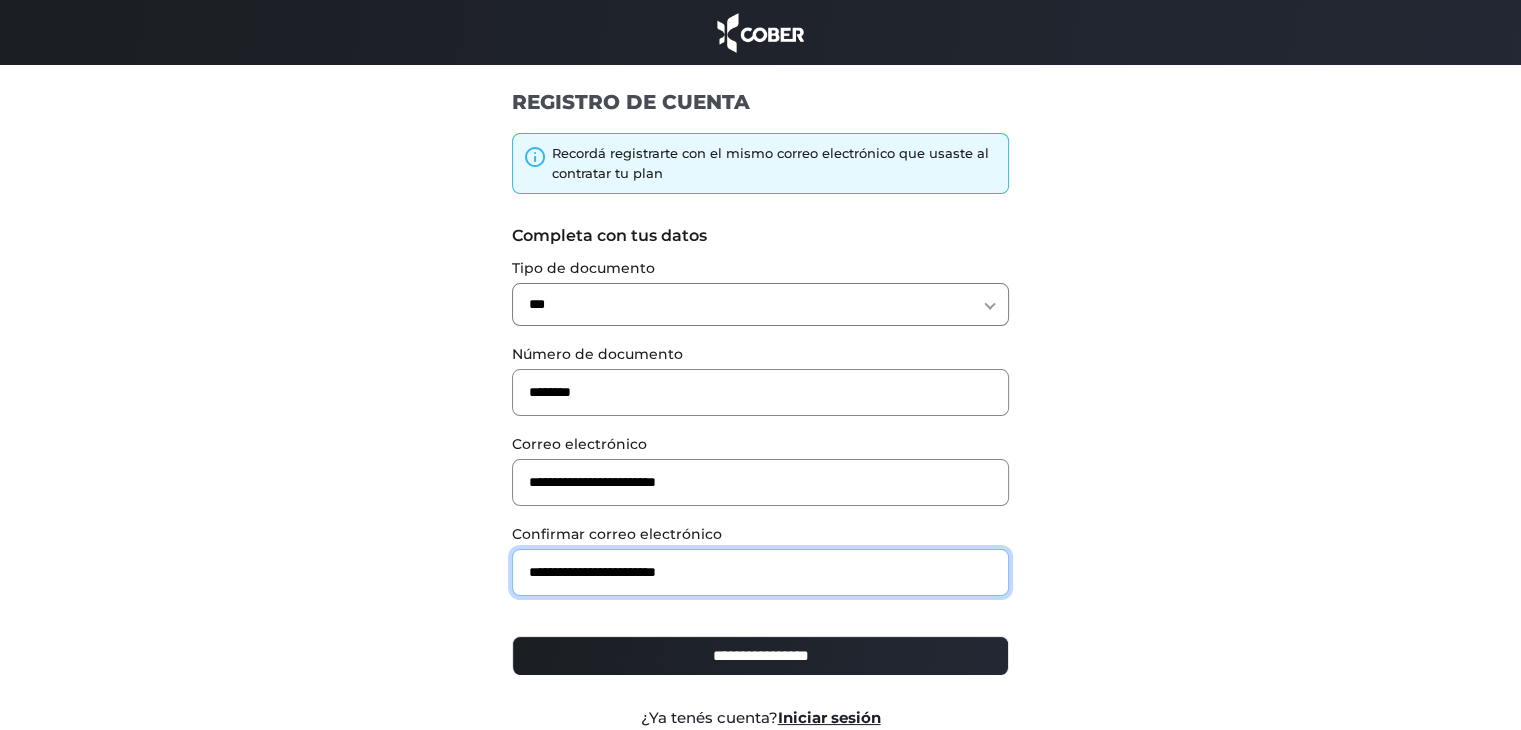 type on "**********" 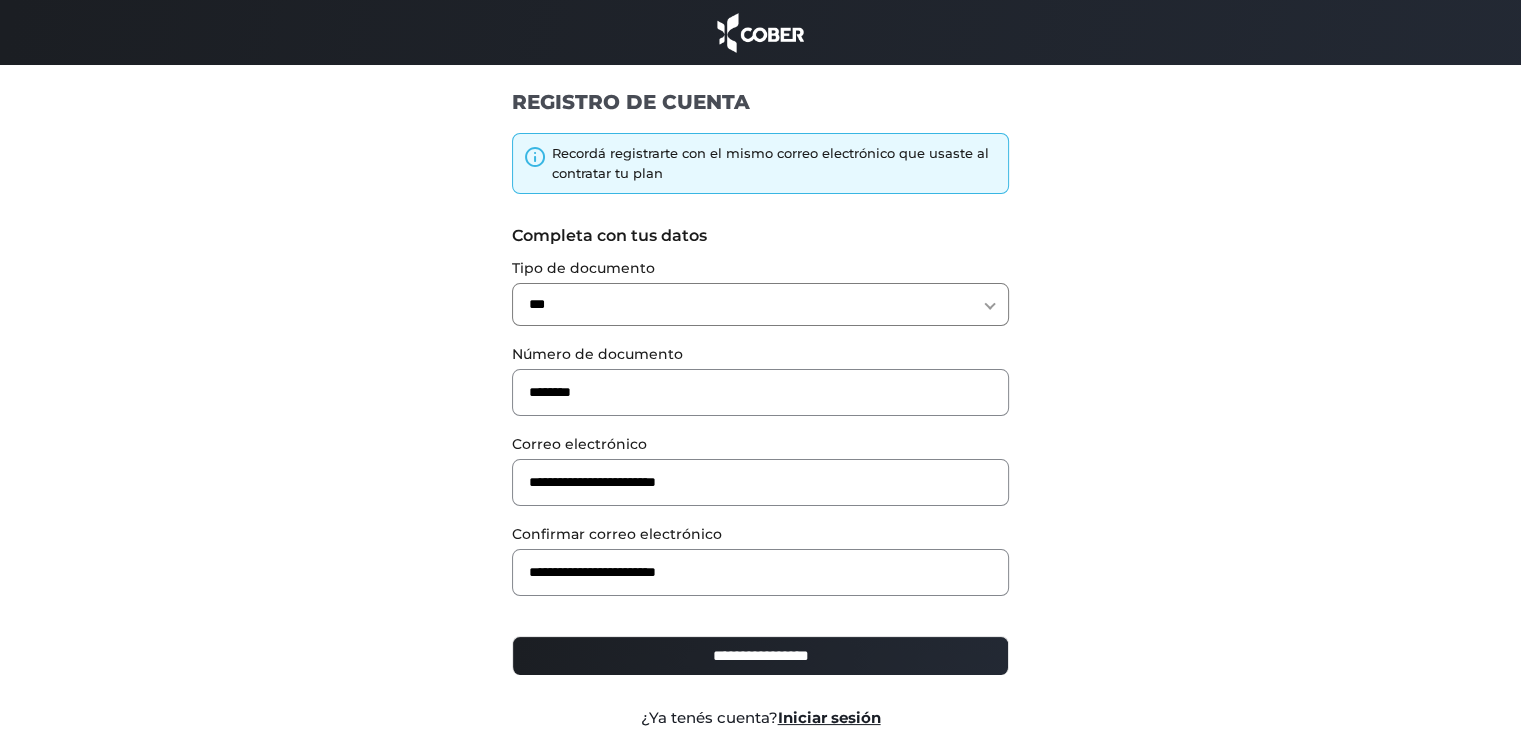 click on "**********" at bounding box center [760, 664] 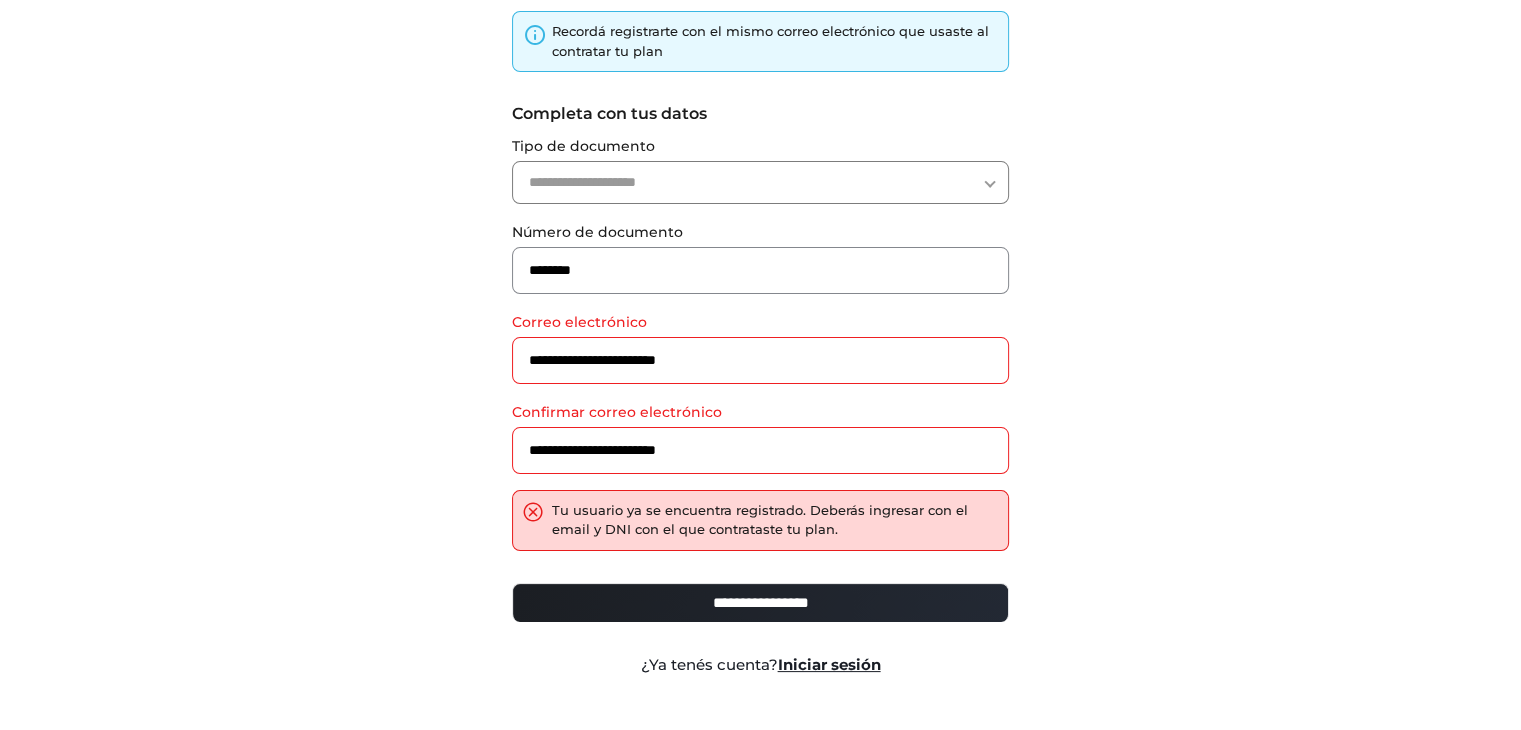 scroll, scrollTop: 156, scrollLeft: 0, axis: vertical 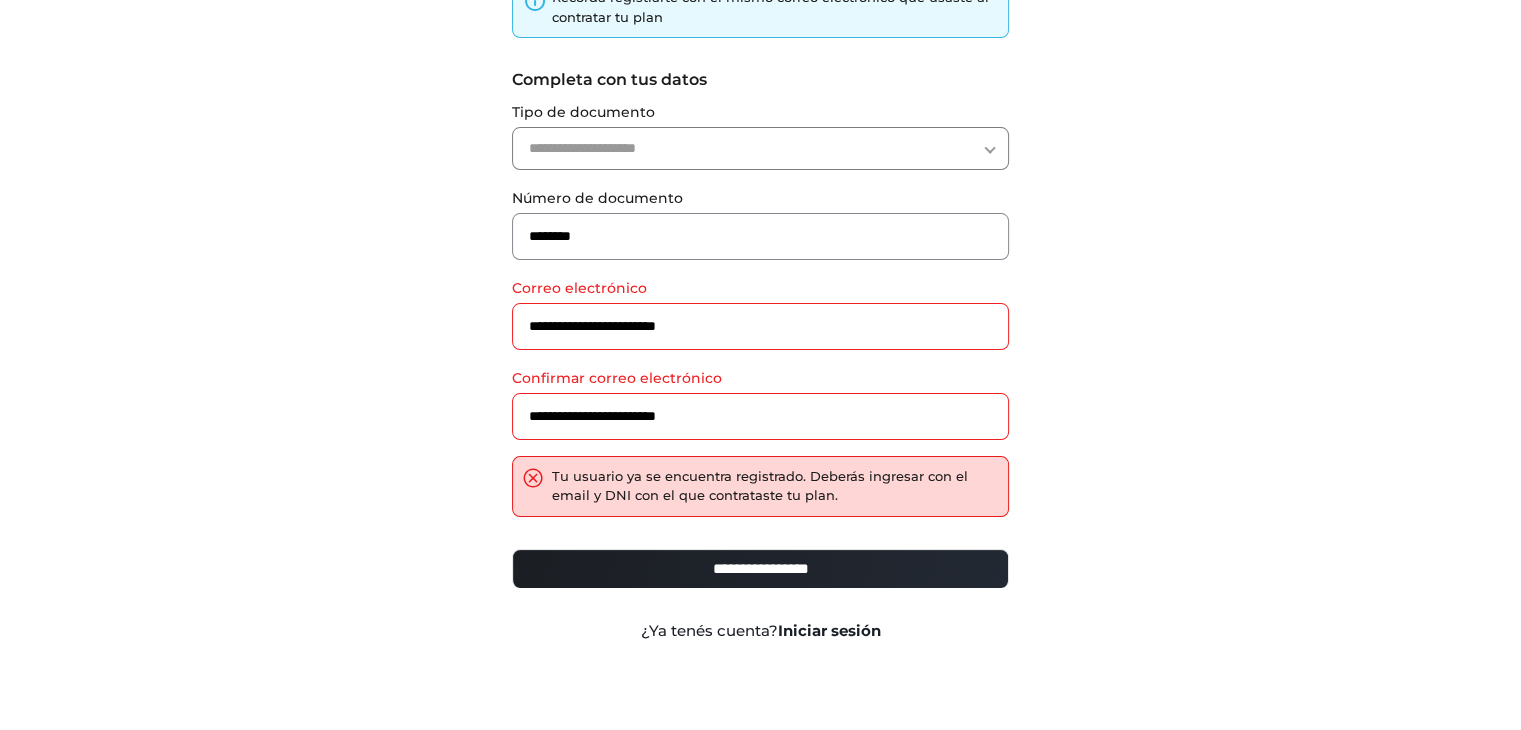 click on "Iniciar sesión" at bounding box center [829, 630] 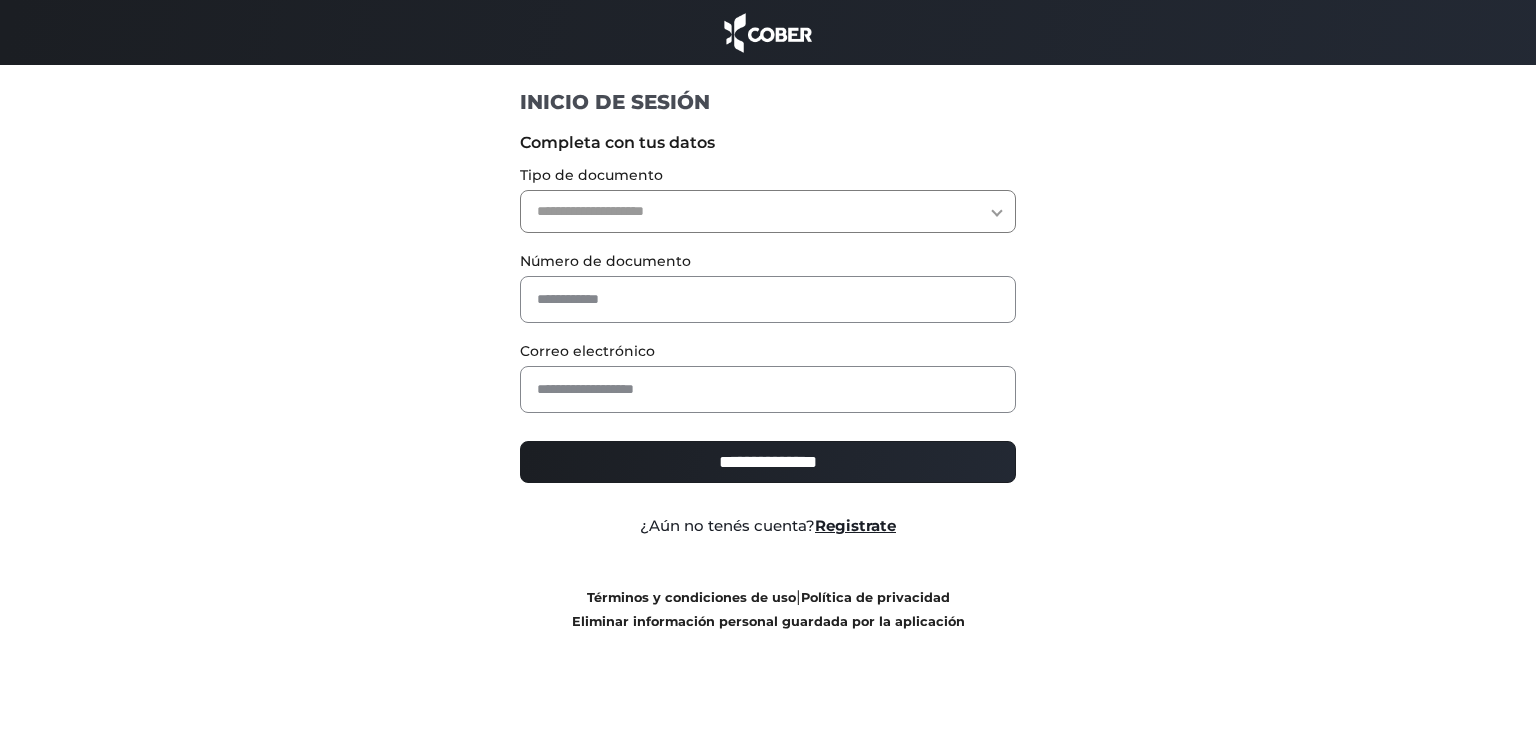 scroll, scrollTop: 0, scrollLeft: 0, axis: both 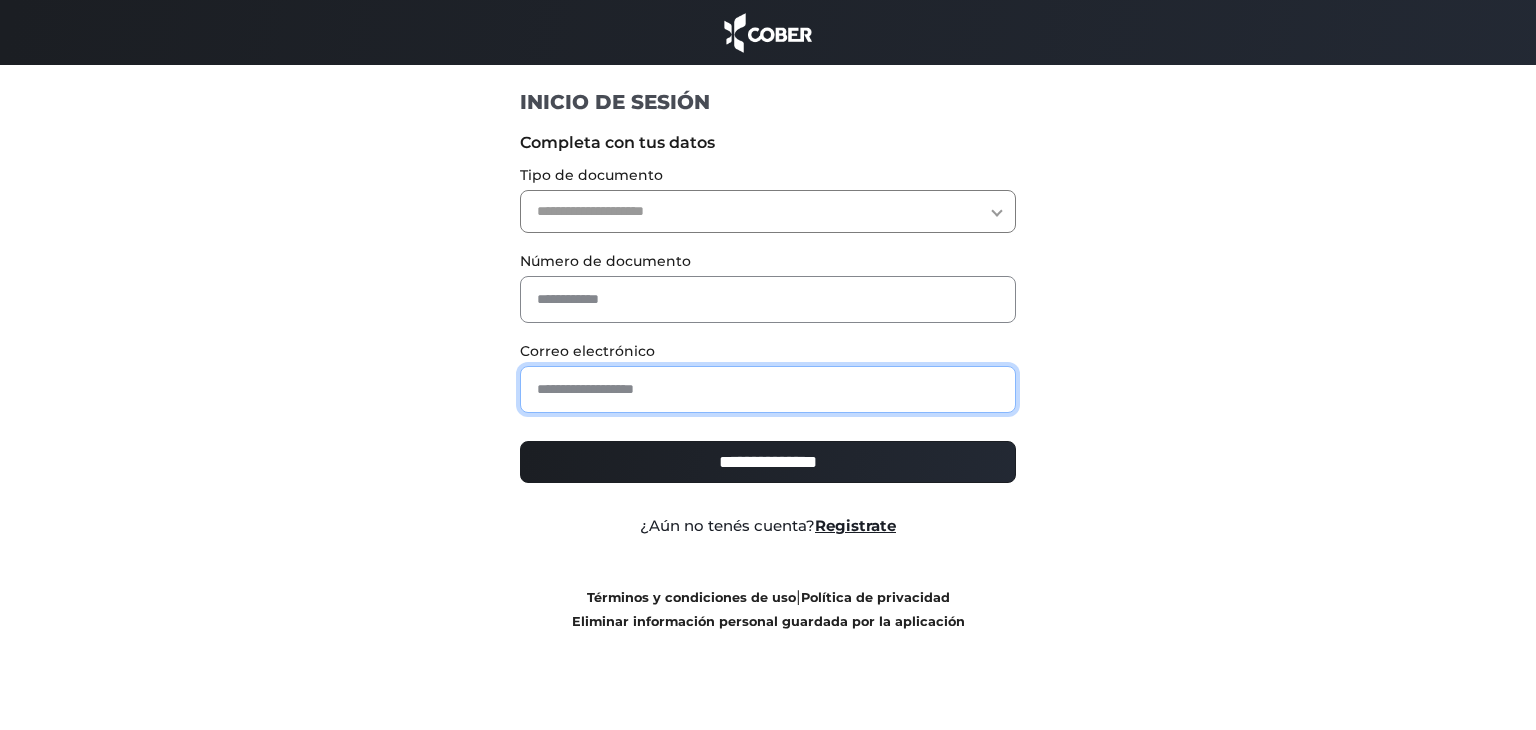 click at bounding box center (768, 389) 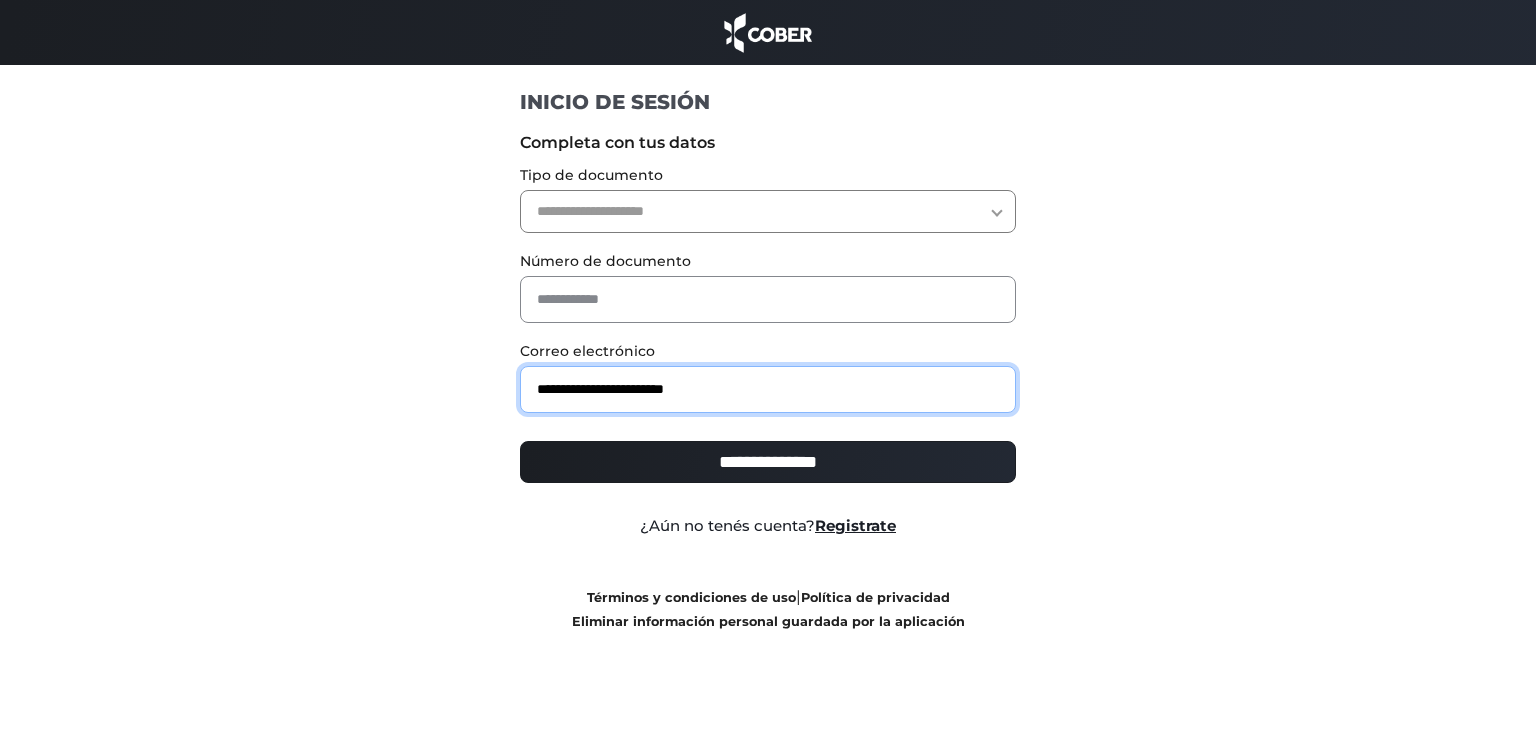 type on "**********" 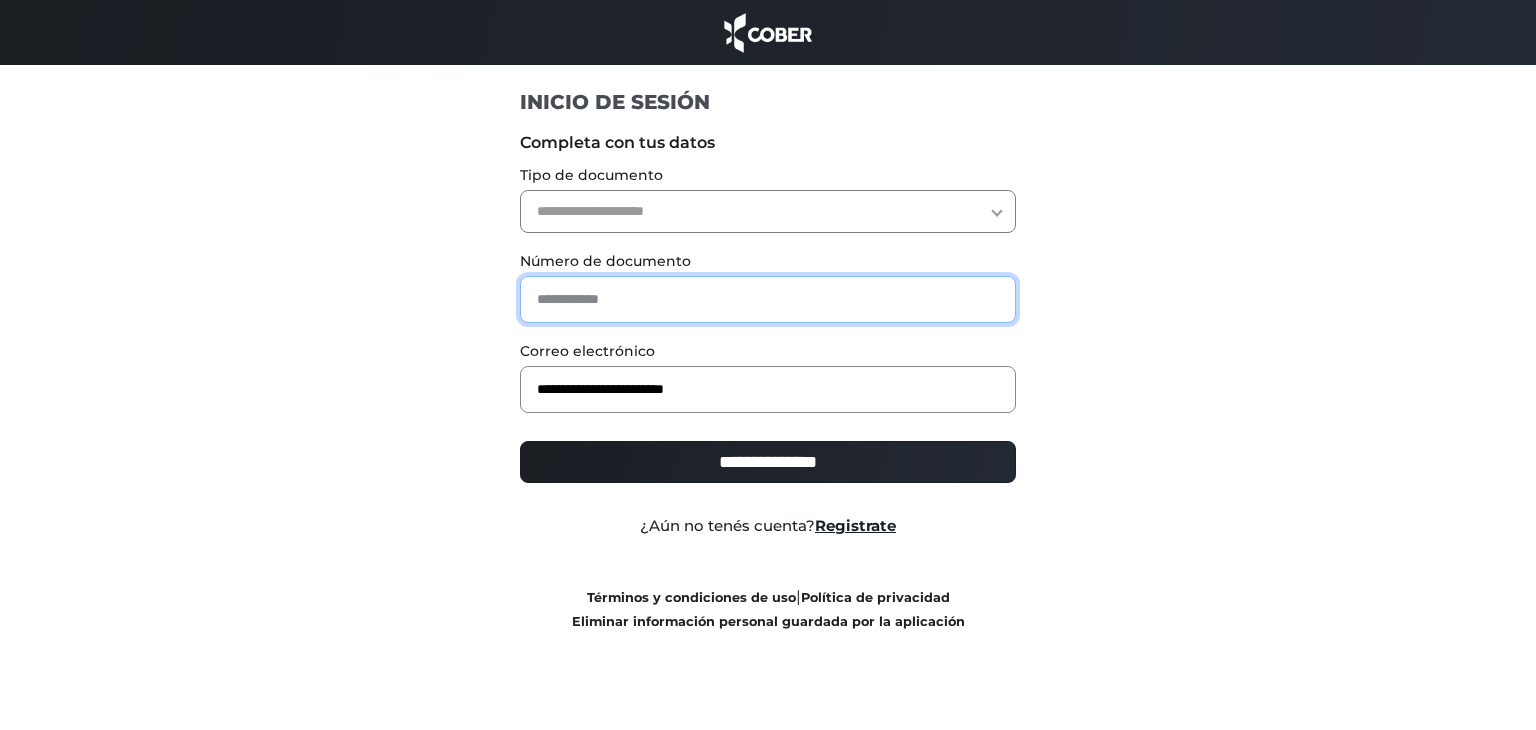 drag, startPoint x: 636, startPoint y: 289, endPoint x: 637, endPoint y: 302, distance: 13.038404 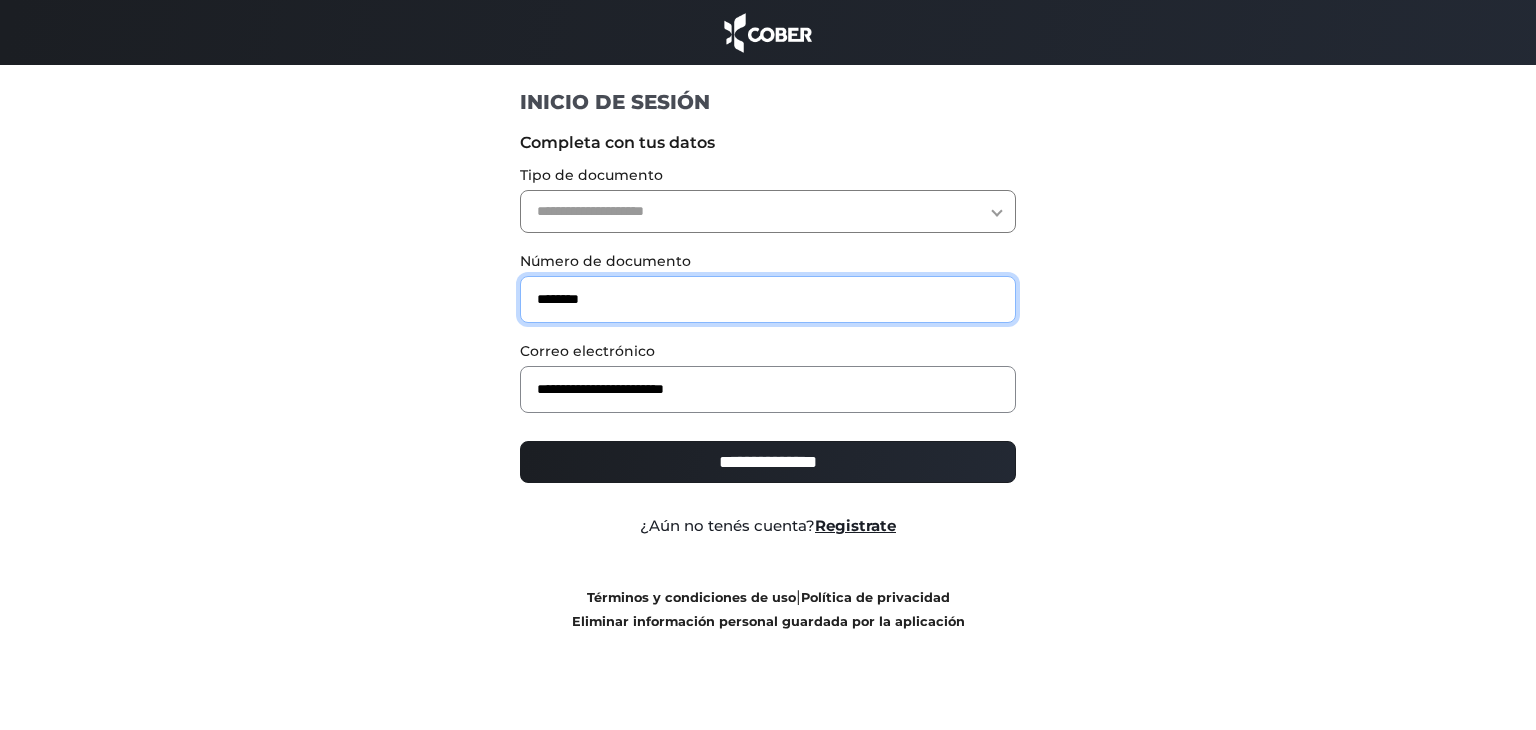 type on "********" 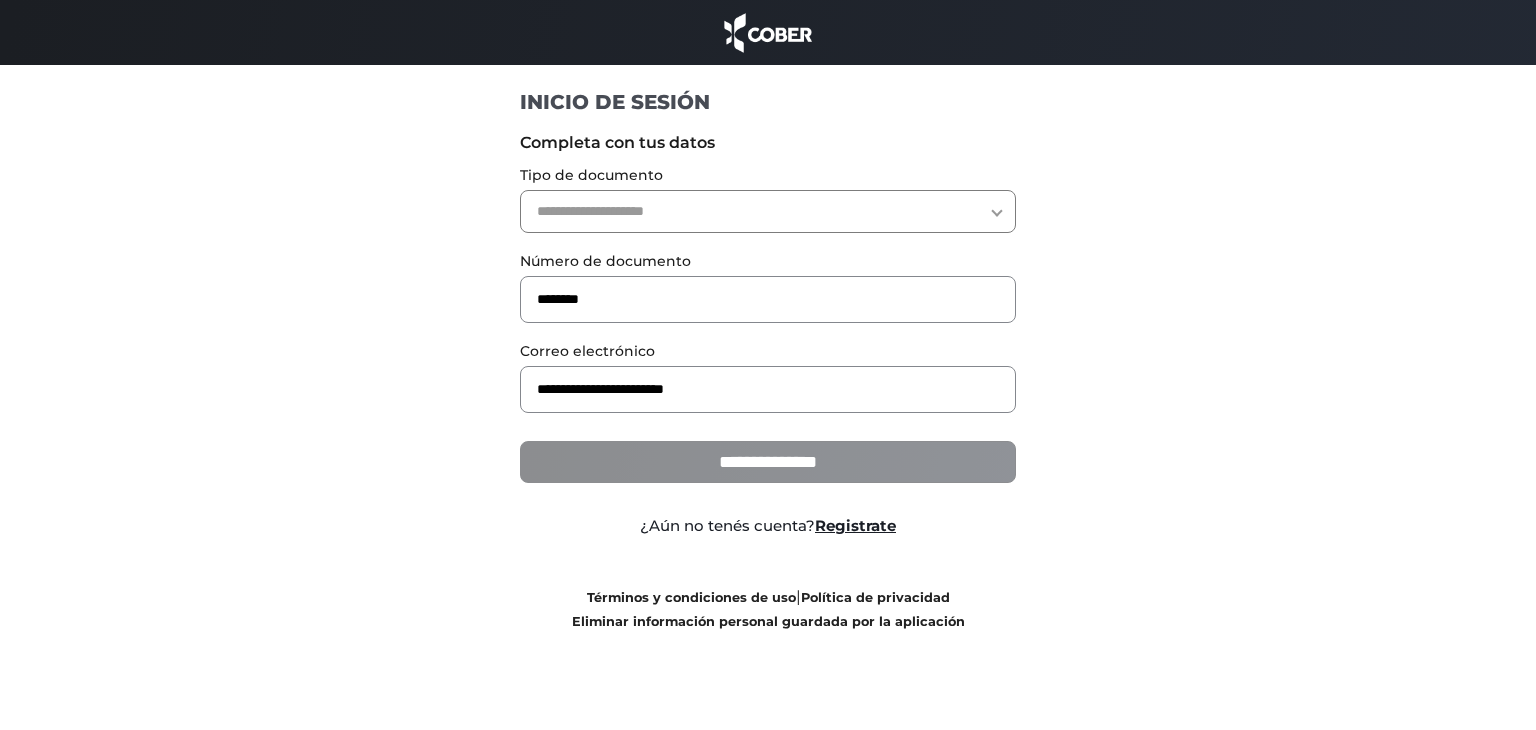 click on "**********" at bounding box center (768, 462) 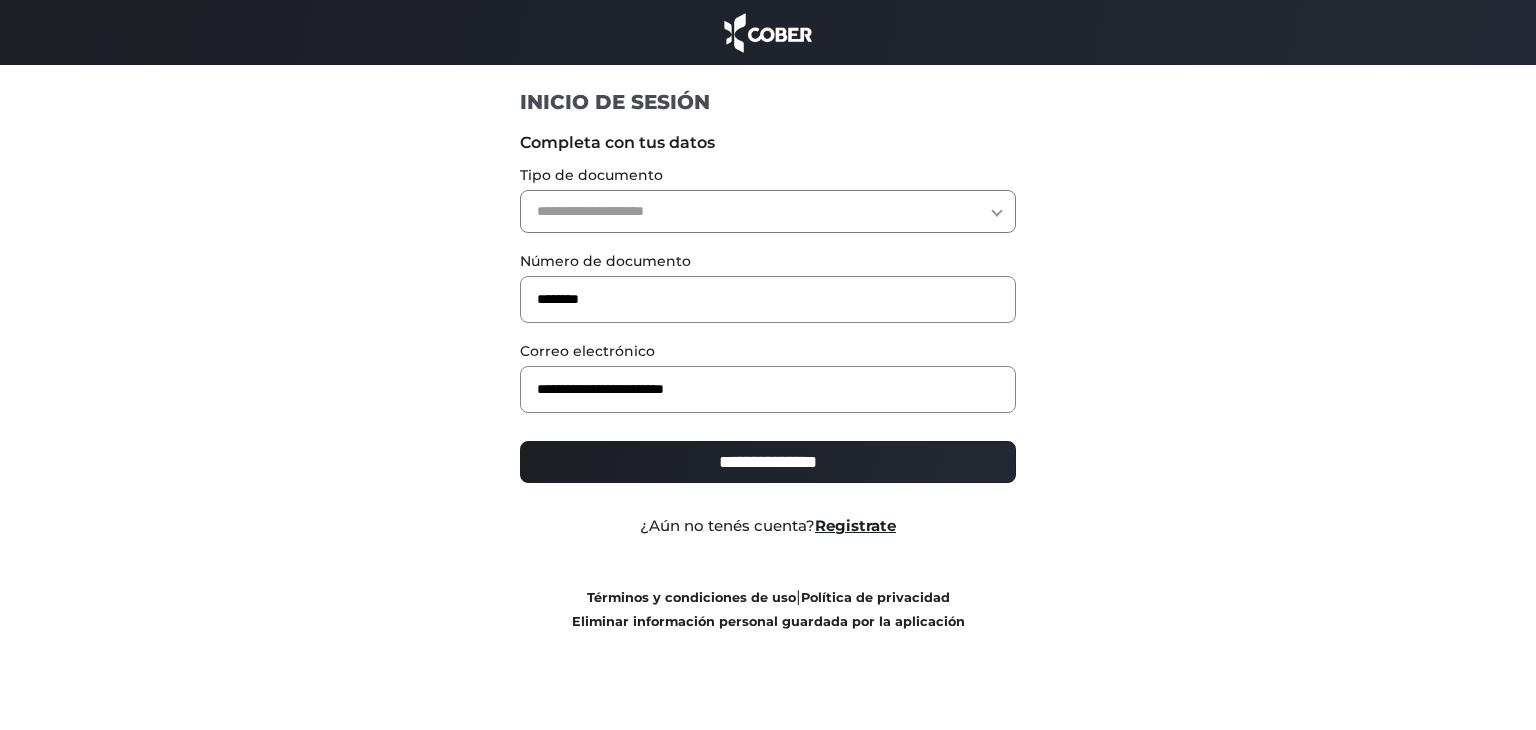 click on "**********" at bounding box center [768, 211] 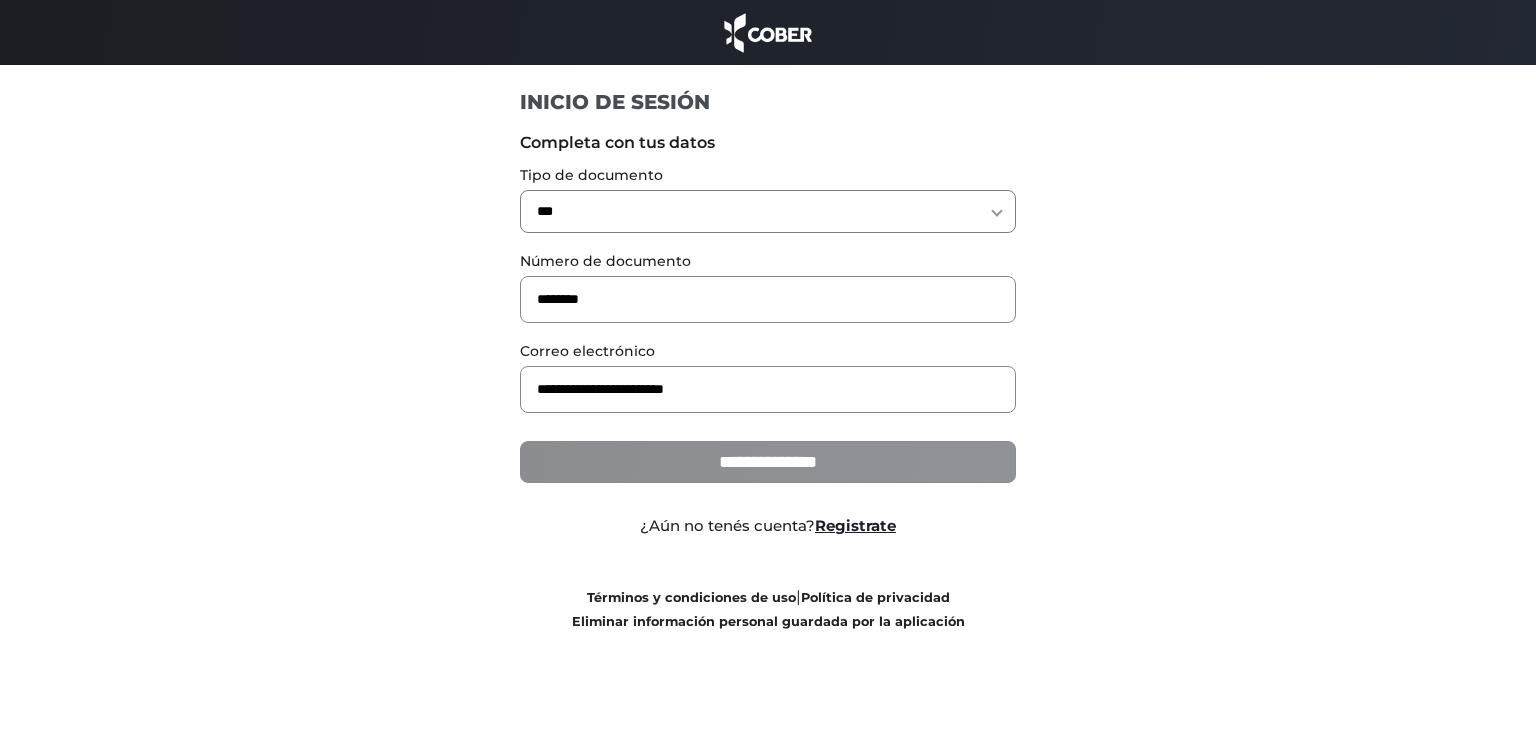click on "**********" at bounding box center [768, 462] 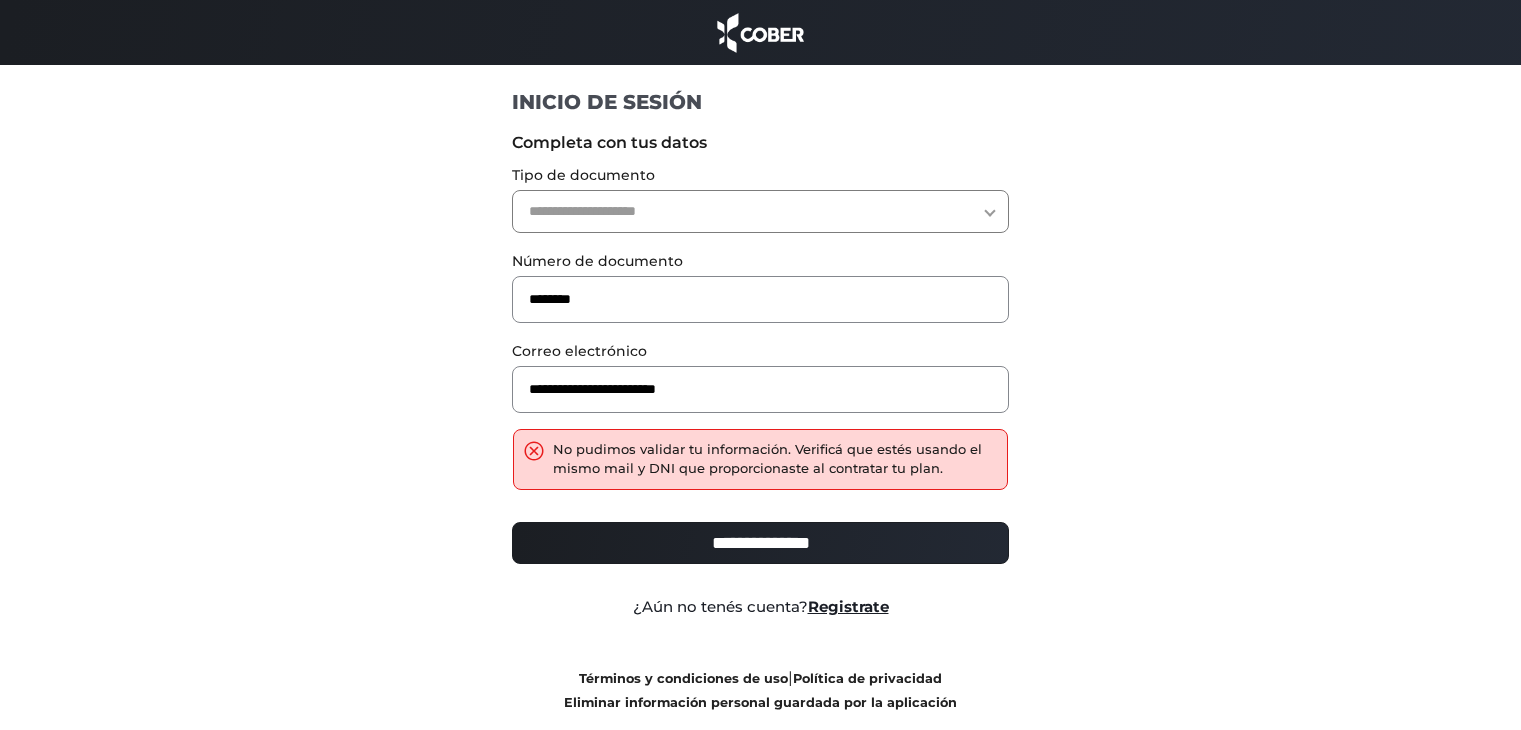 scroll, scrollTop: 0, scrollLeft: 0, axis: both 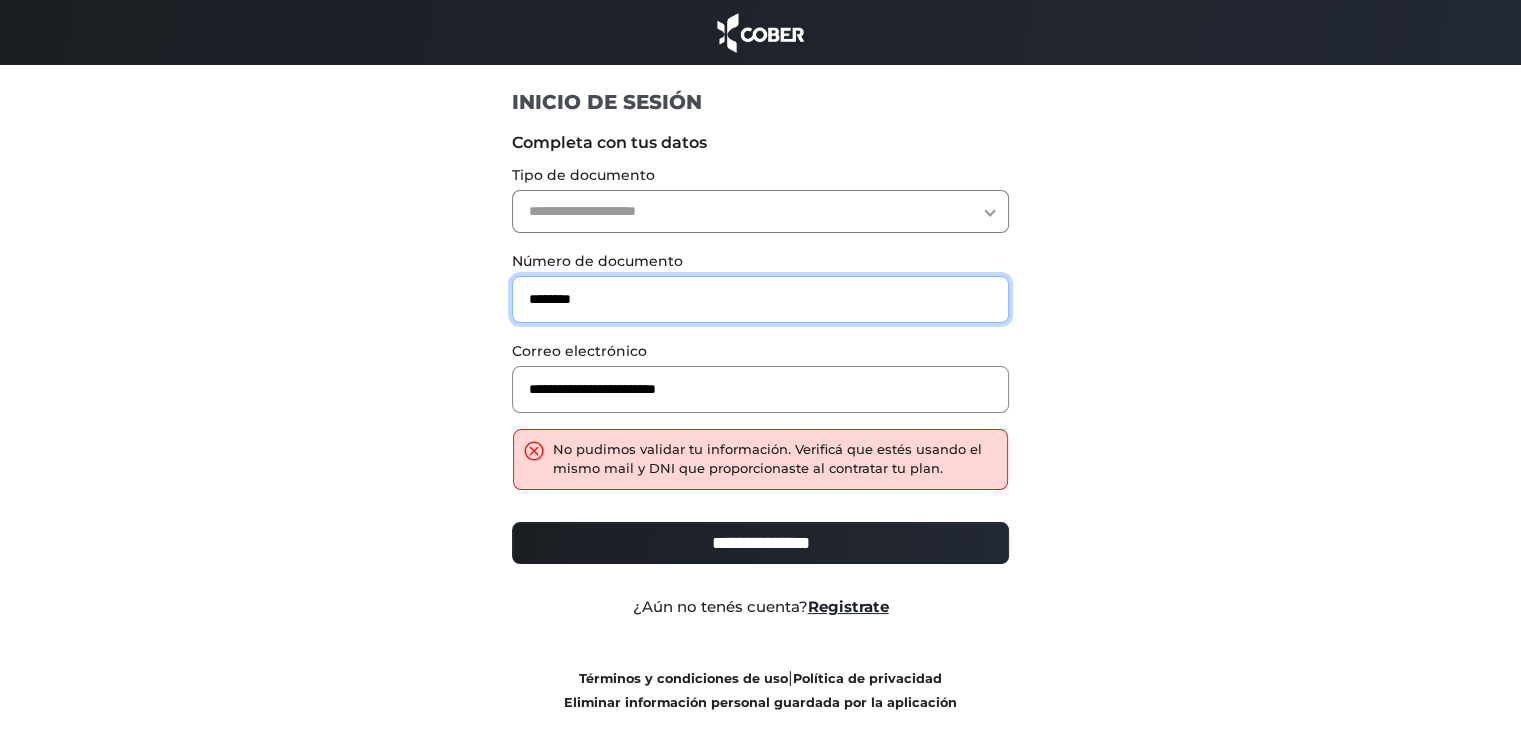 drag, startPoint x: 679, startPoint y: 303, endPoint x: 255, endPoint y: 308, distance: 424.02948 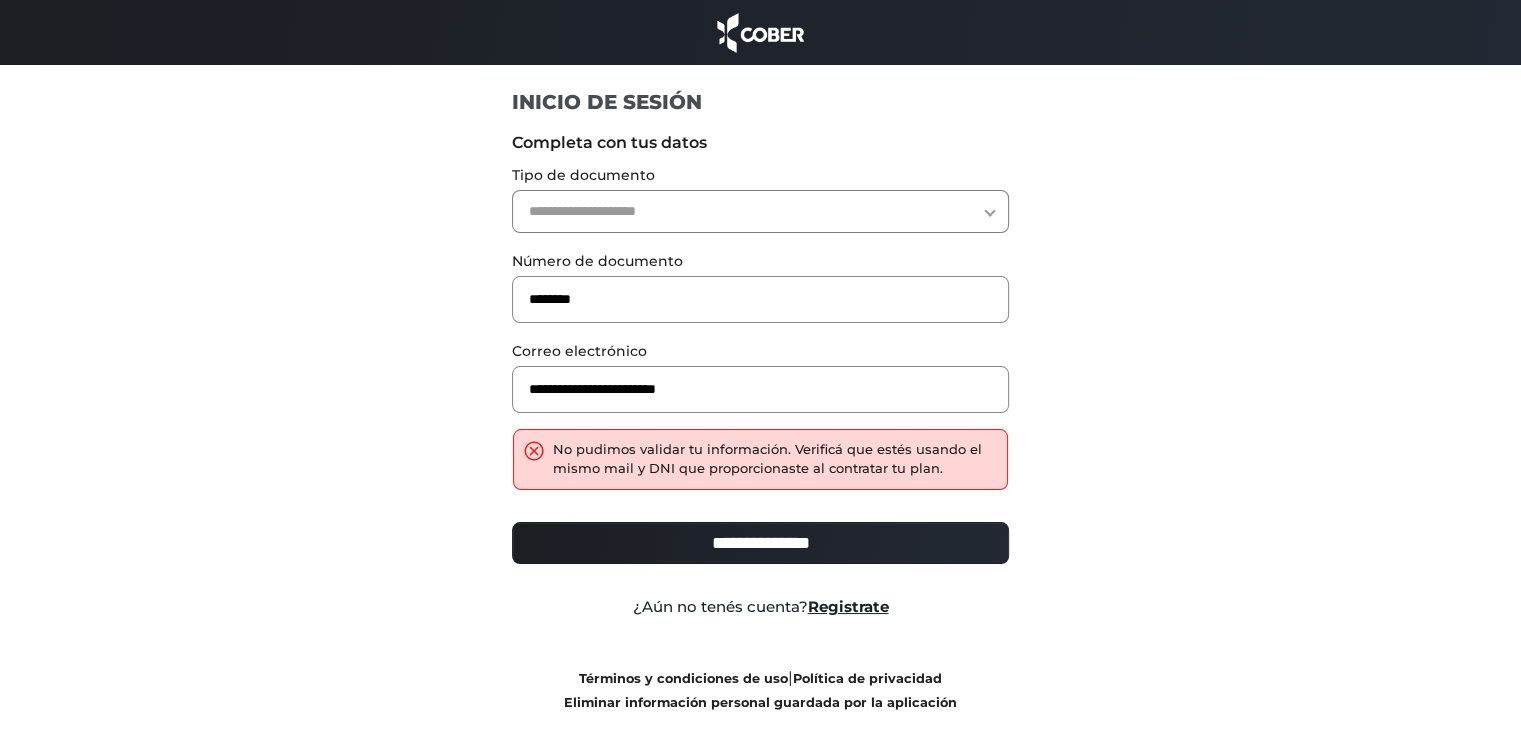 click on "**********" at bounding box center (760, 543) 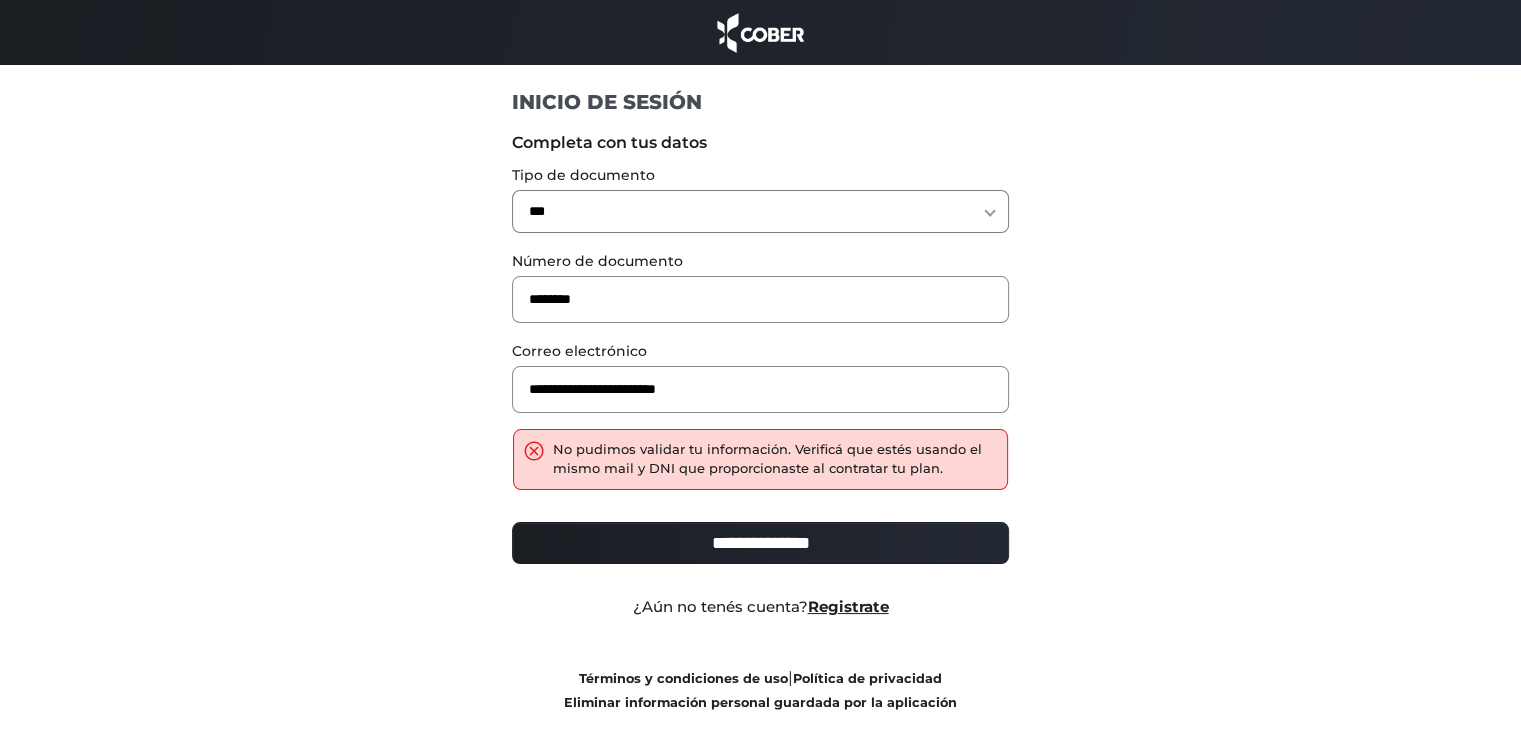 click on "**********" at bounding box center (760, 543) 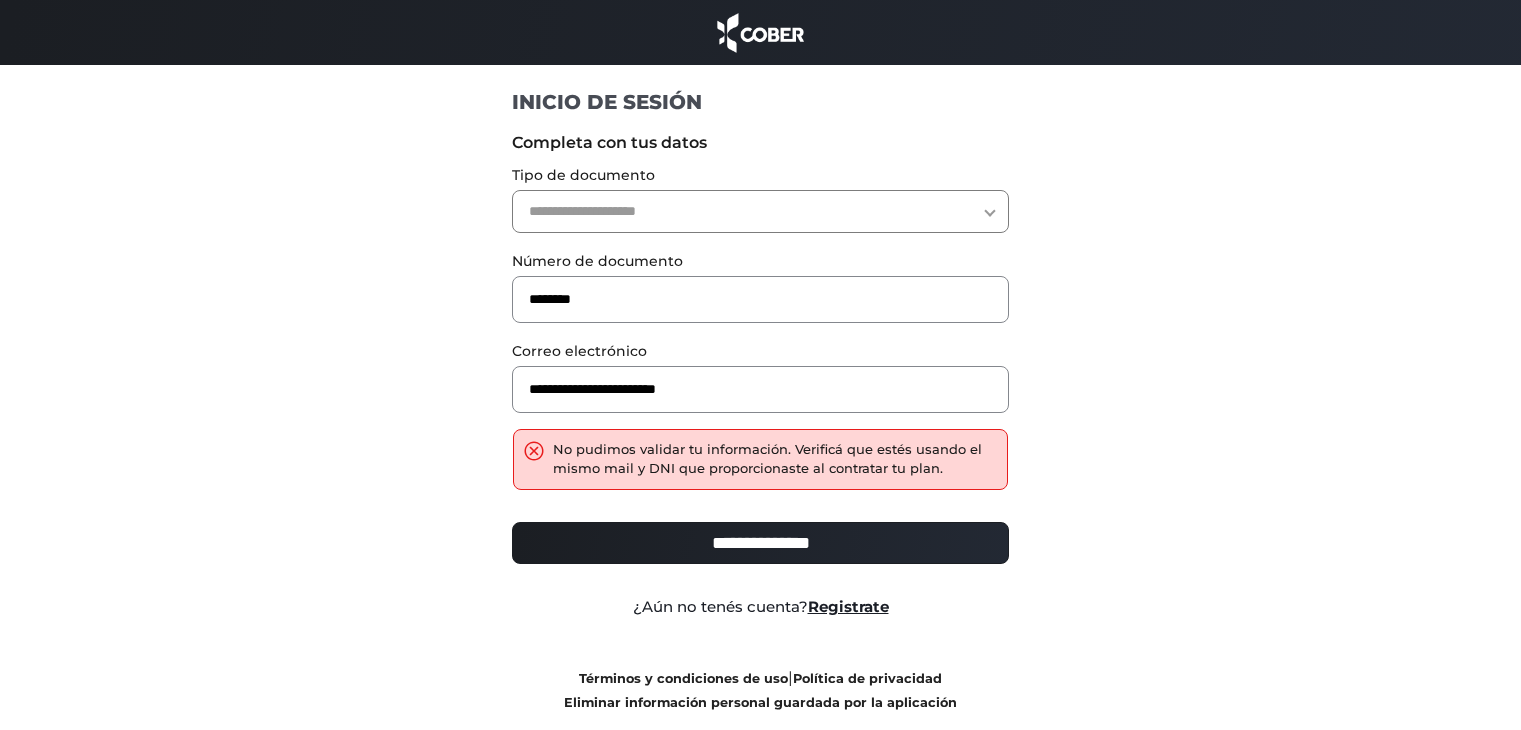scroll, scrollTop: 0, scrollLeft: 0, axis: both 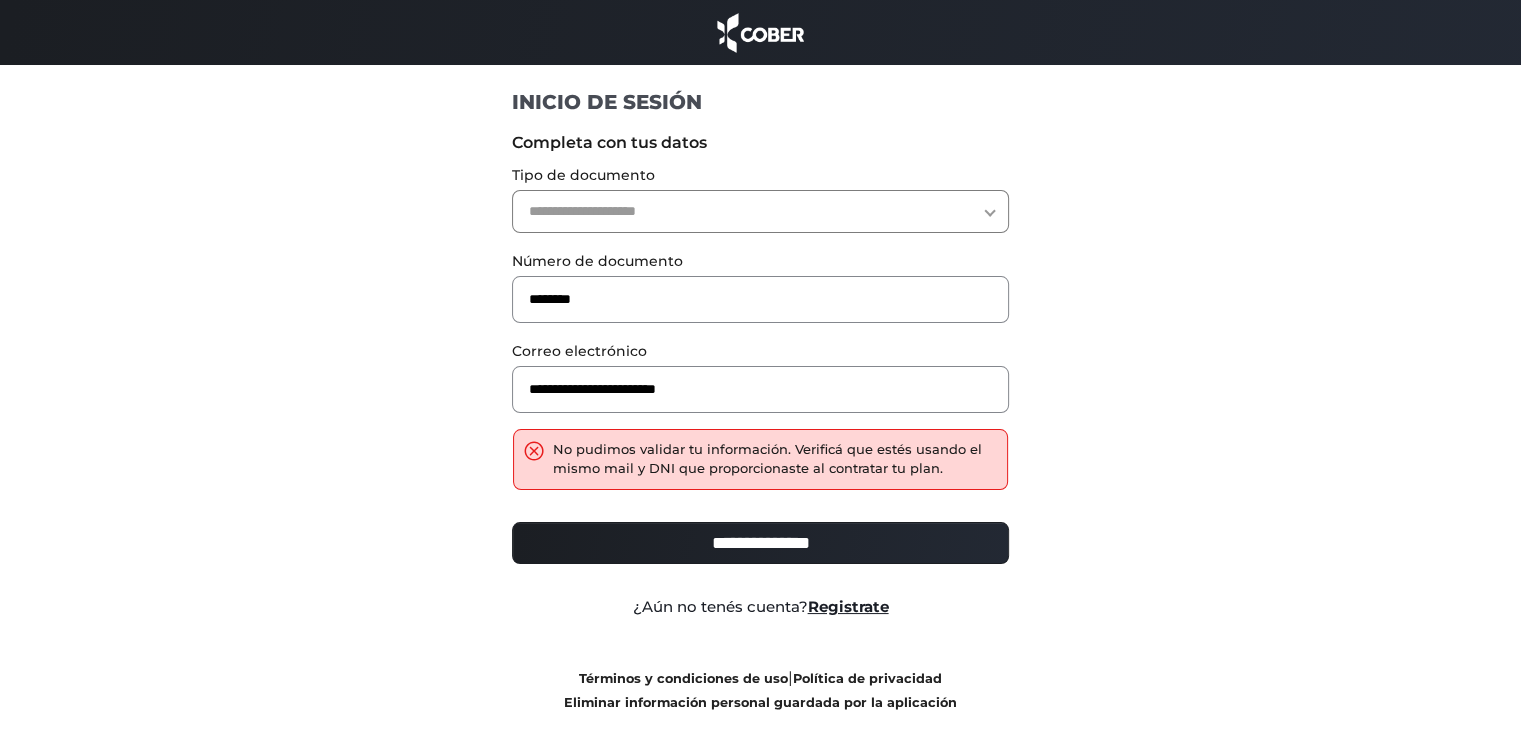 drag, startPoint x: 585, startPoint y: 206, endPoint x: 580, endPoint y: 229, distance: 23.537205 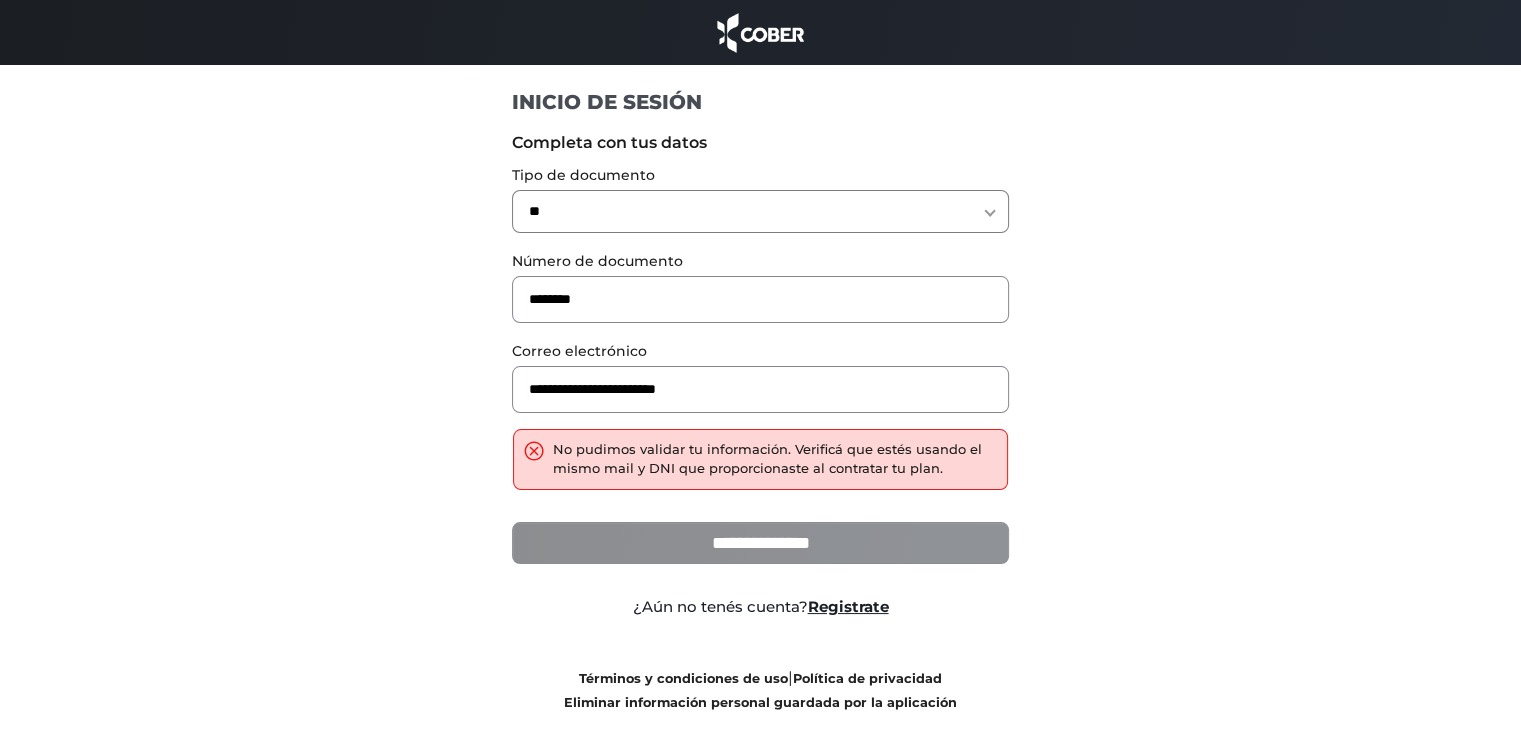 click on "**********" at bounding box center [760, 543] 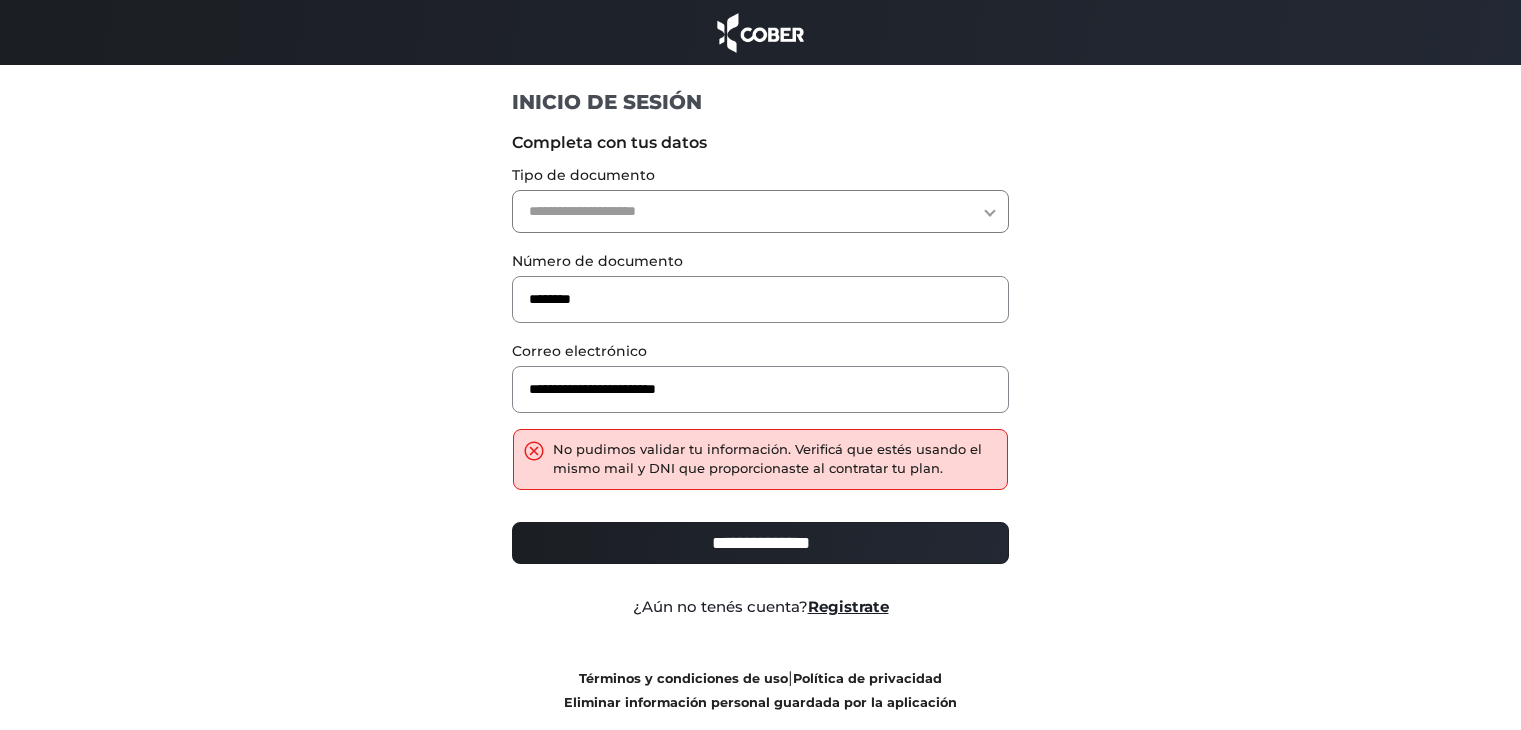 scroll, scrollTop: 0, scrollLeft: 0, axis: both 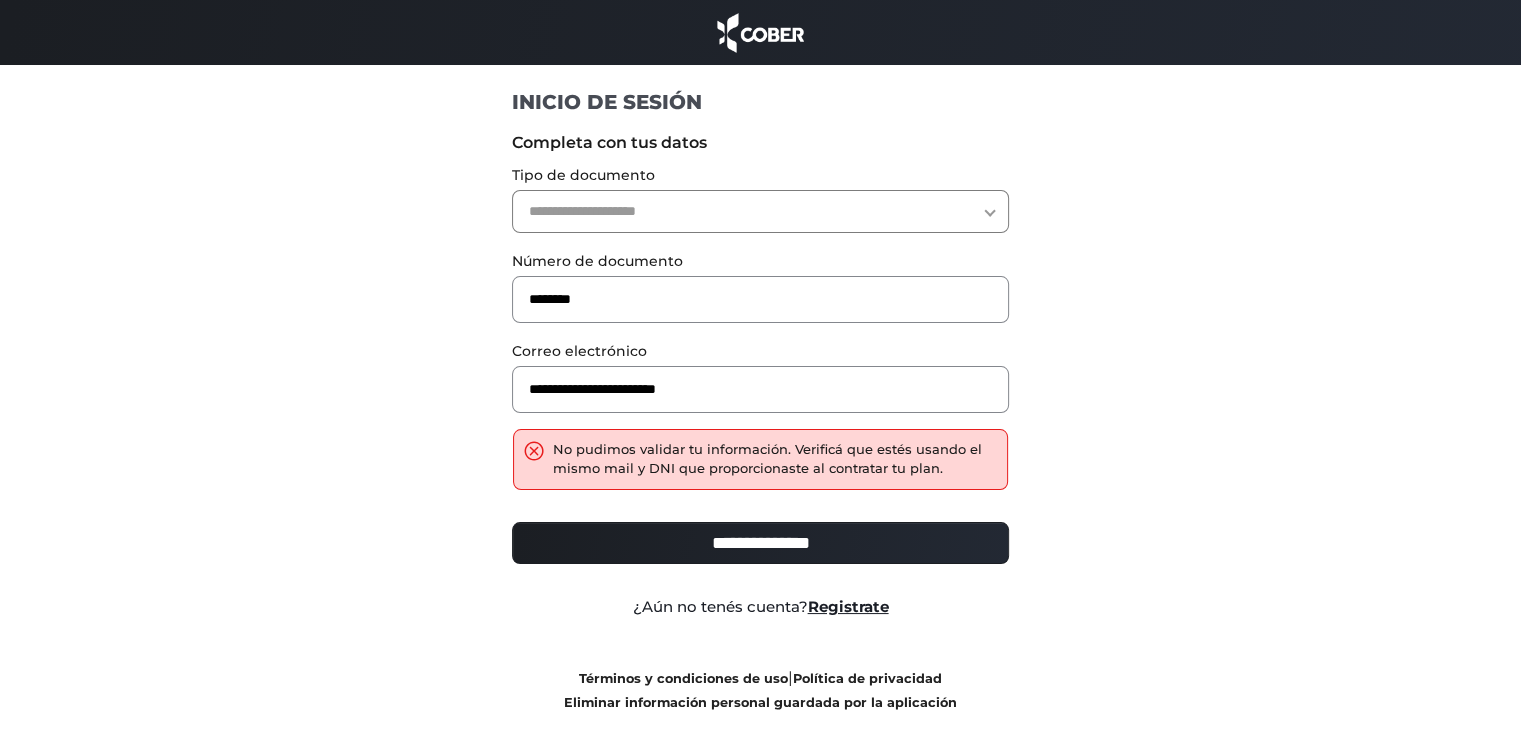 click on "**********" at bounding box center (760, 211) 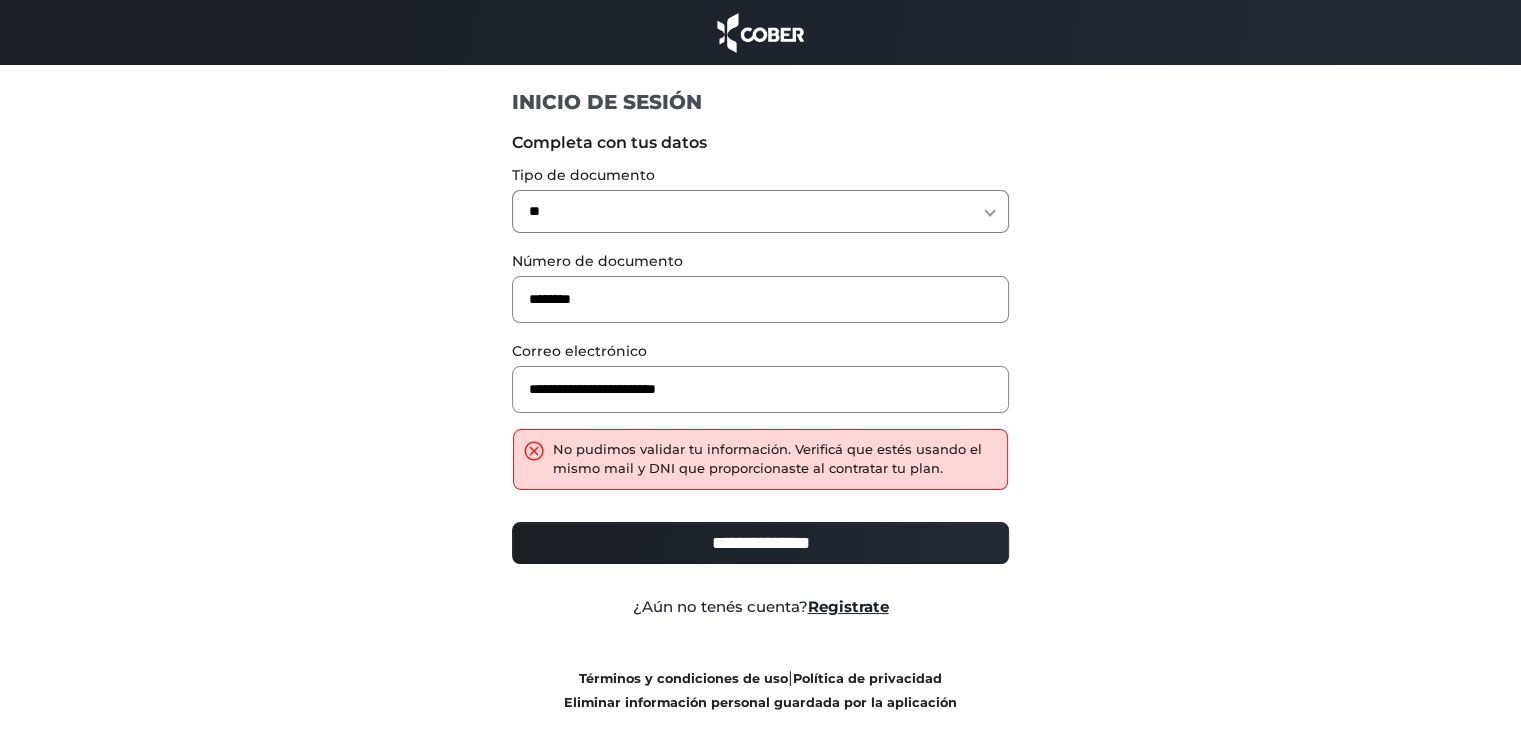 click on "**********" at bounding box center [760, 211] 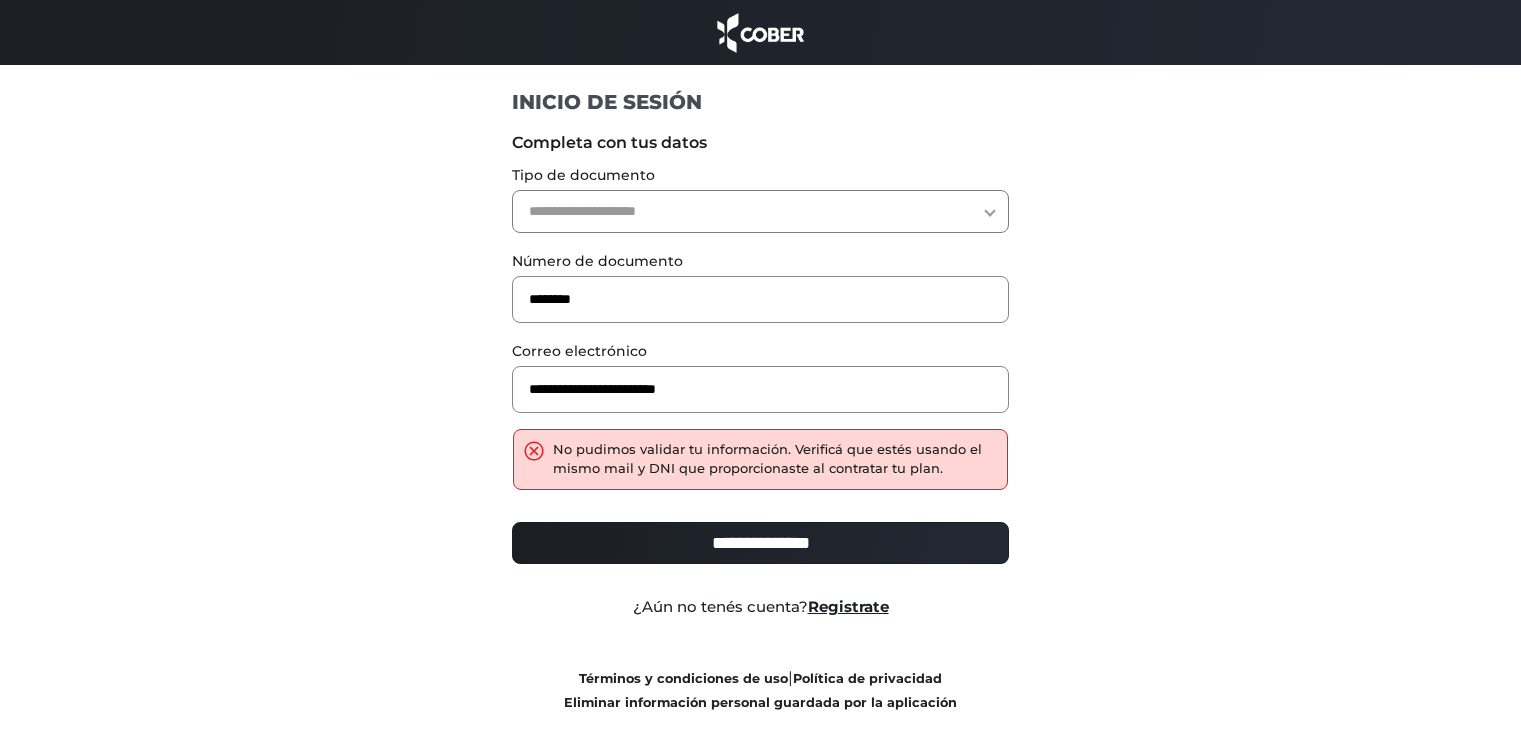 scroll, scrollTop: 0, scrollLeft: 0, axis: both 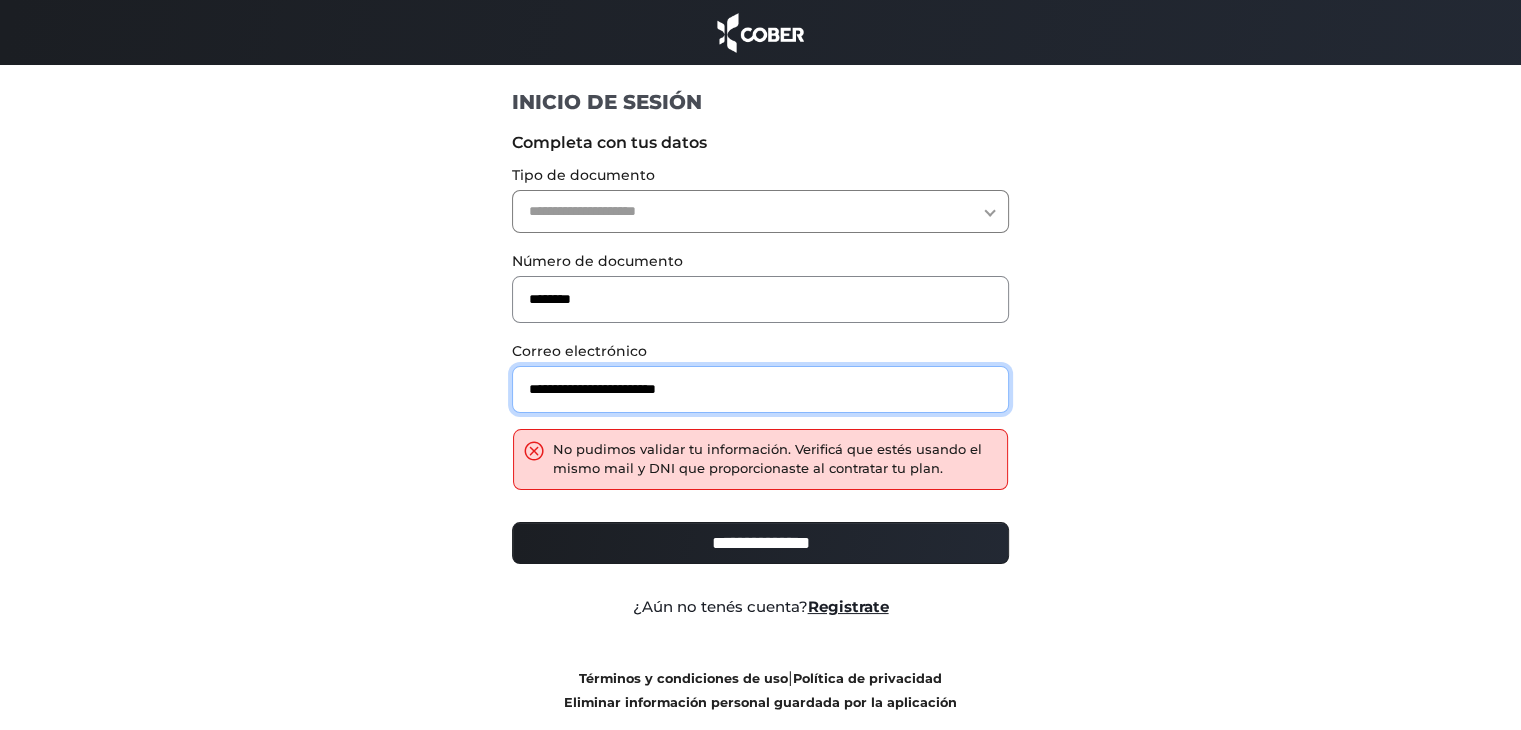 click on "**********" at bounding box center (760, 389) 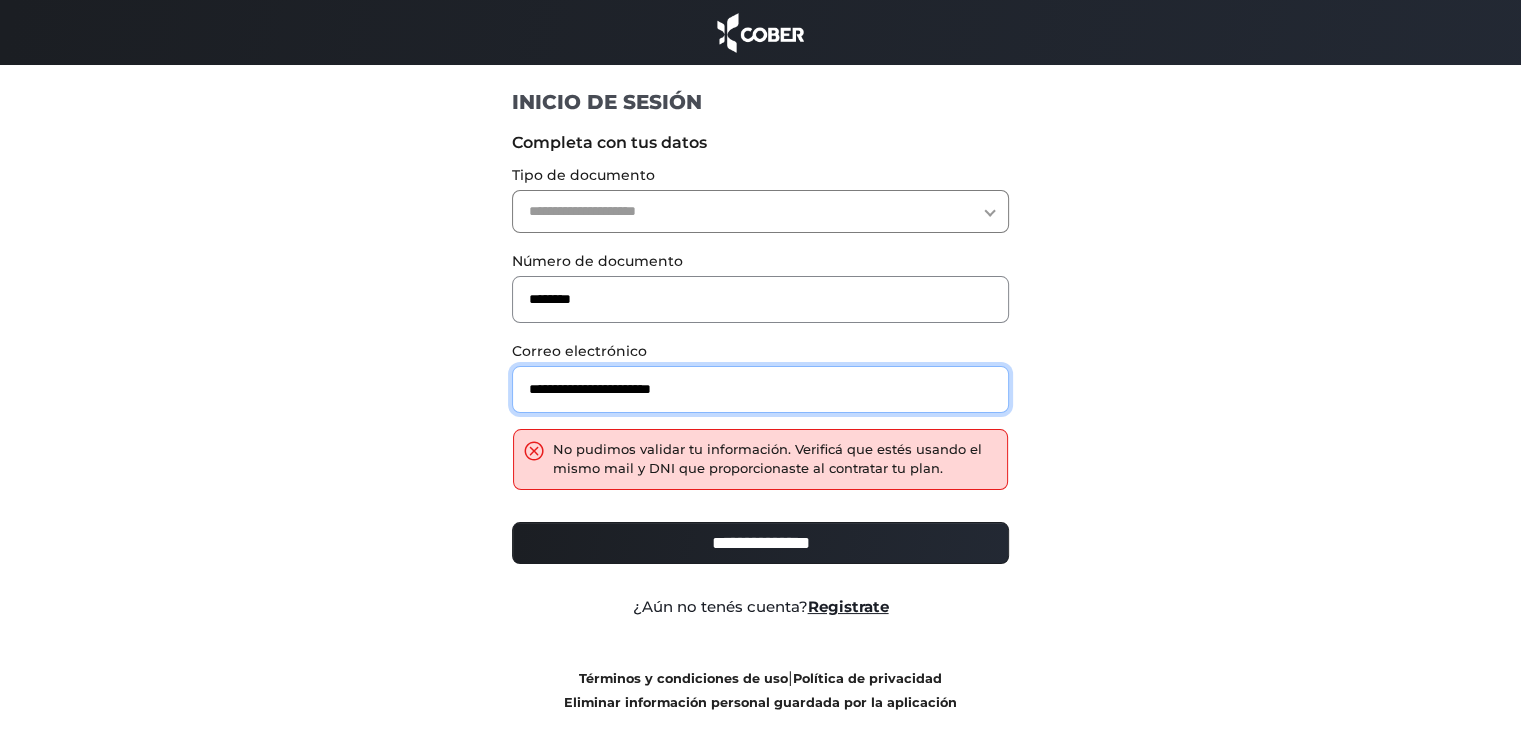 type on "**********" 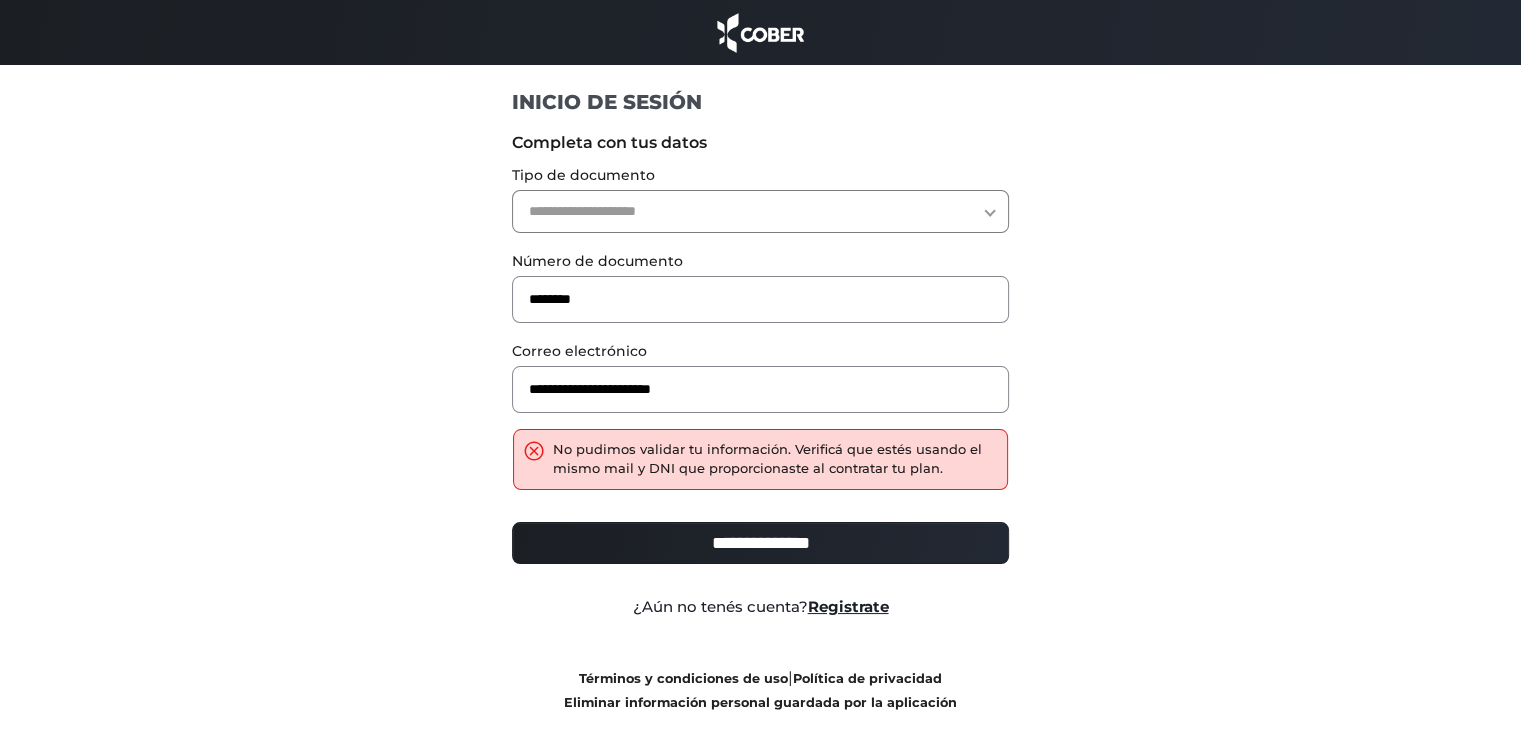 click on "**********" at bounding box center (760, 211) 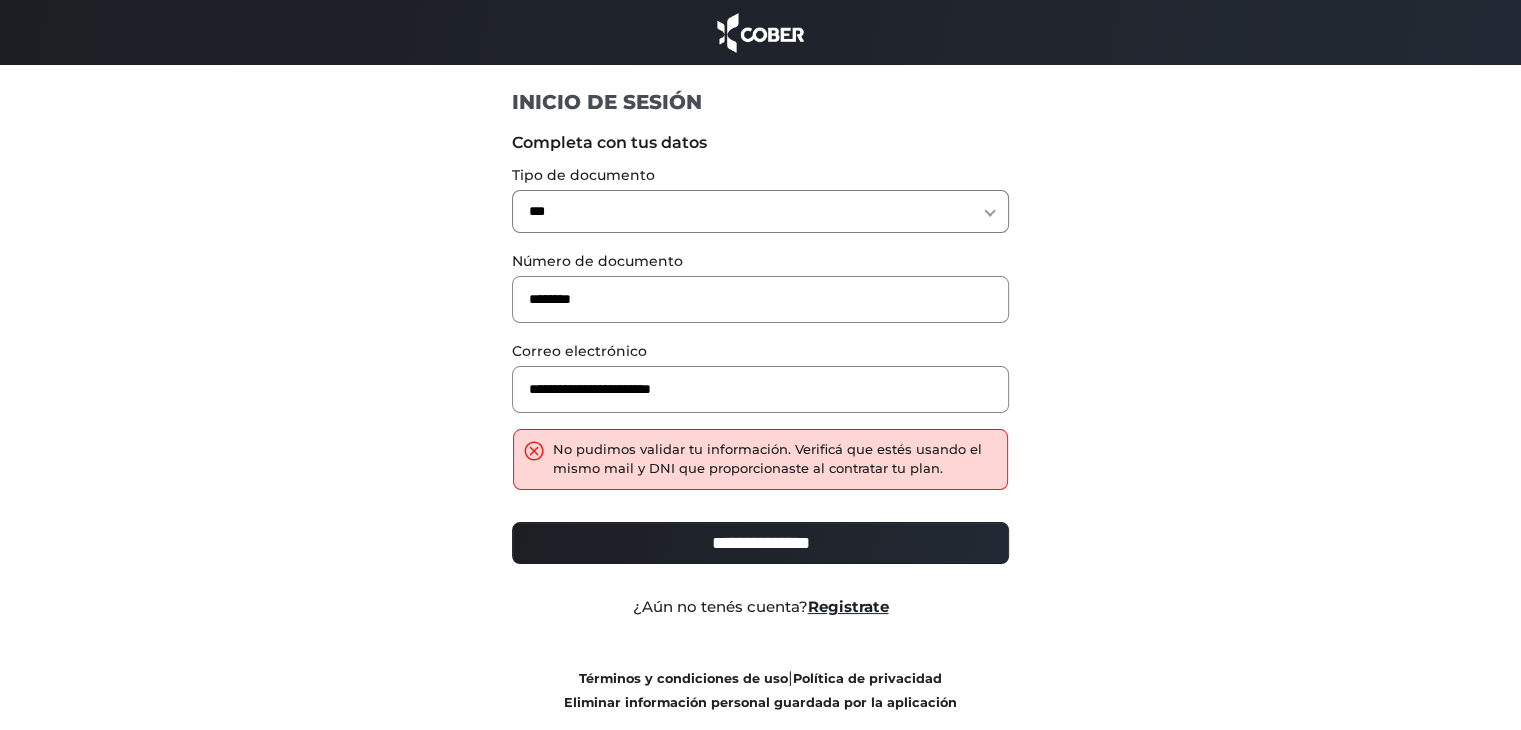 click on "**********" at bounding box center [760, 543] 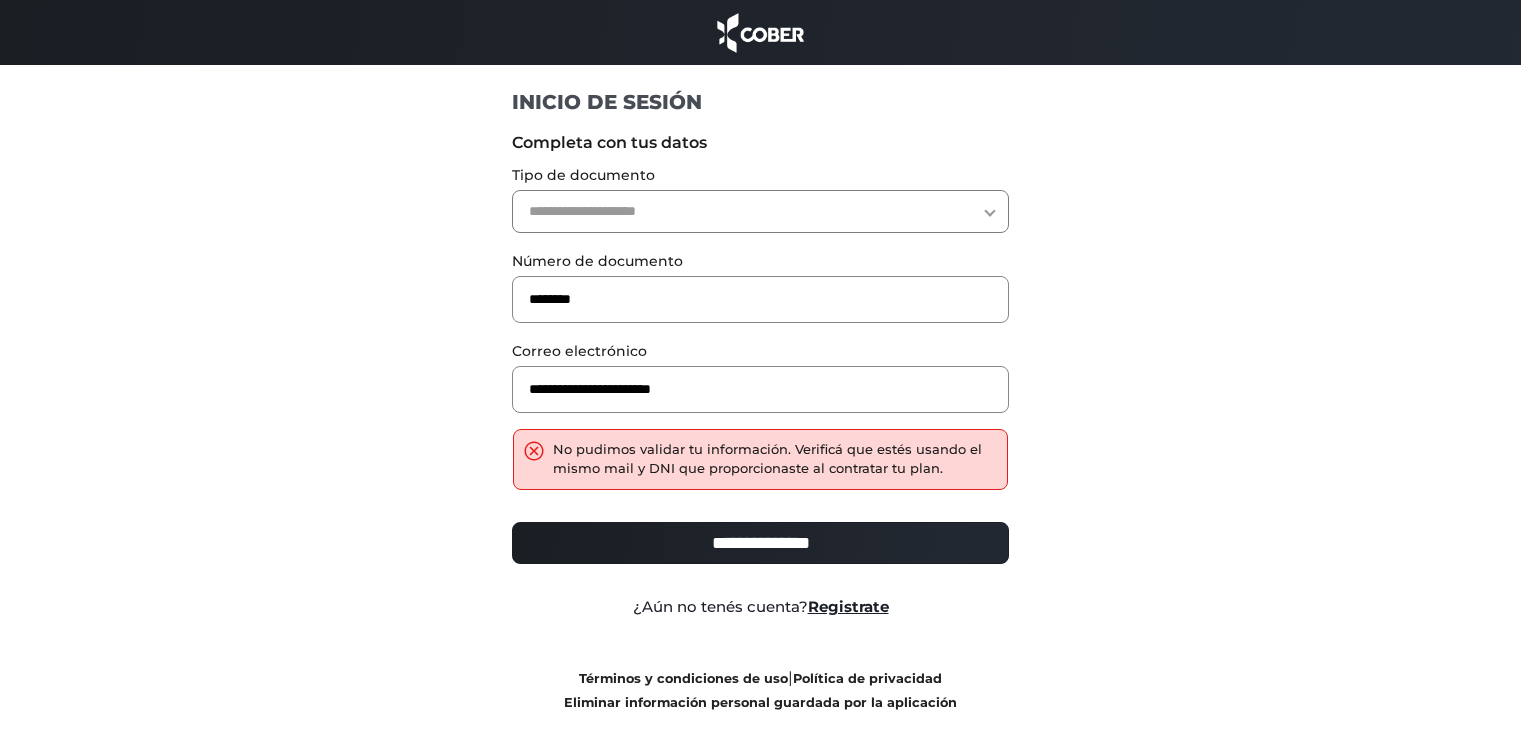 scroll, scrollTop: 0, scrollLeft: 0, axis: both 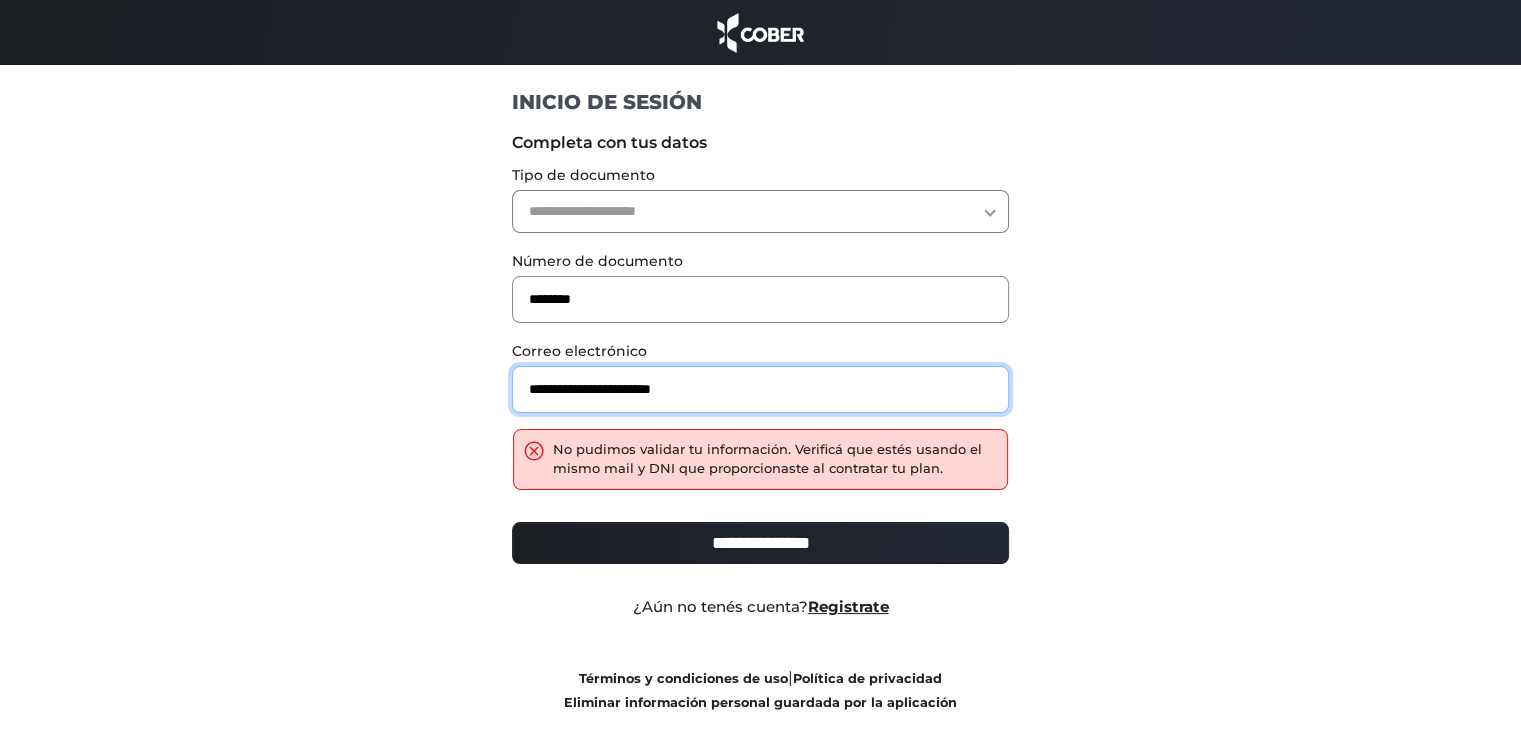 click on "**********" at bounding box center [760, 389] 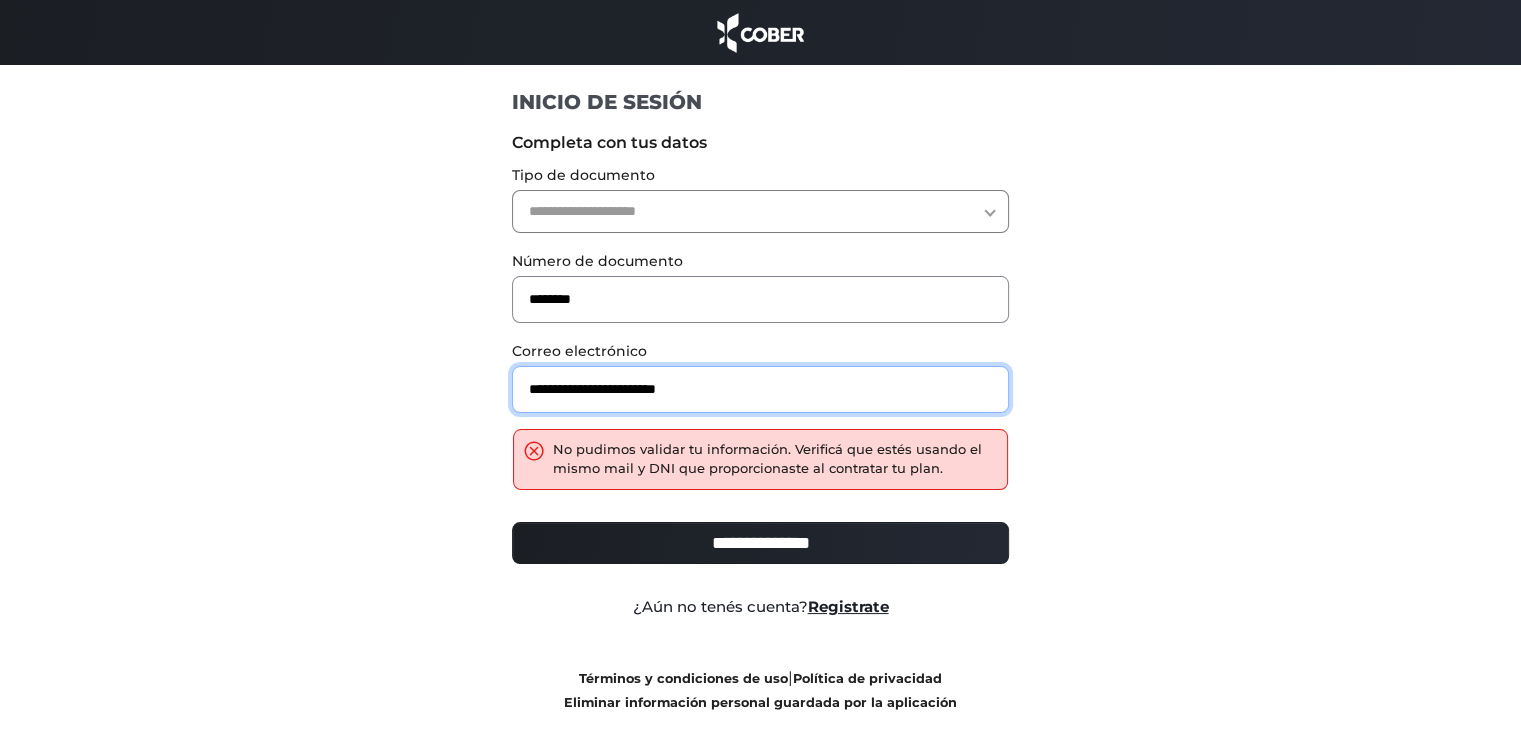 type on "**********" 